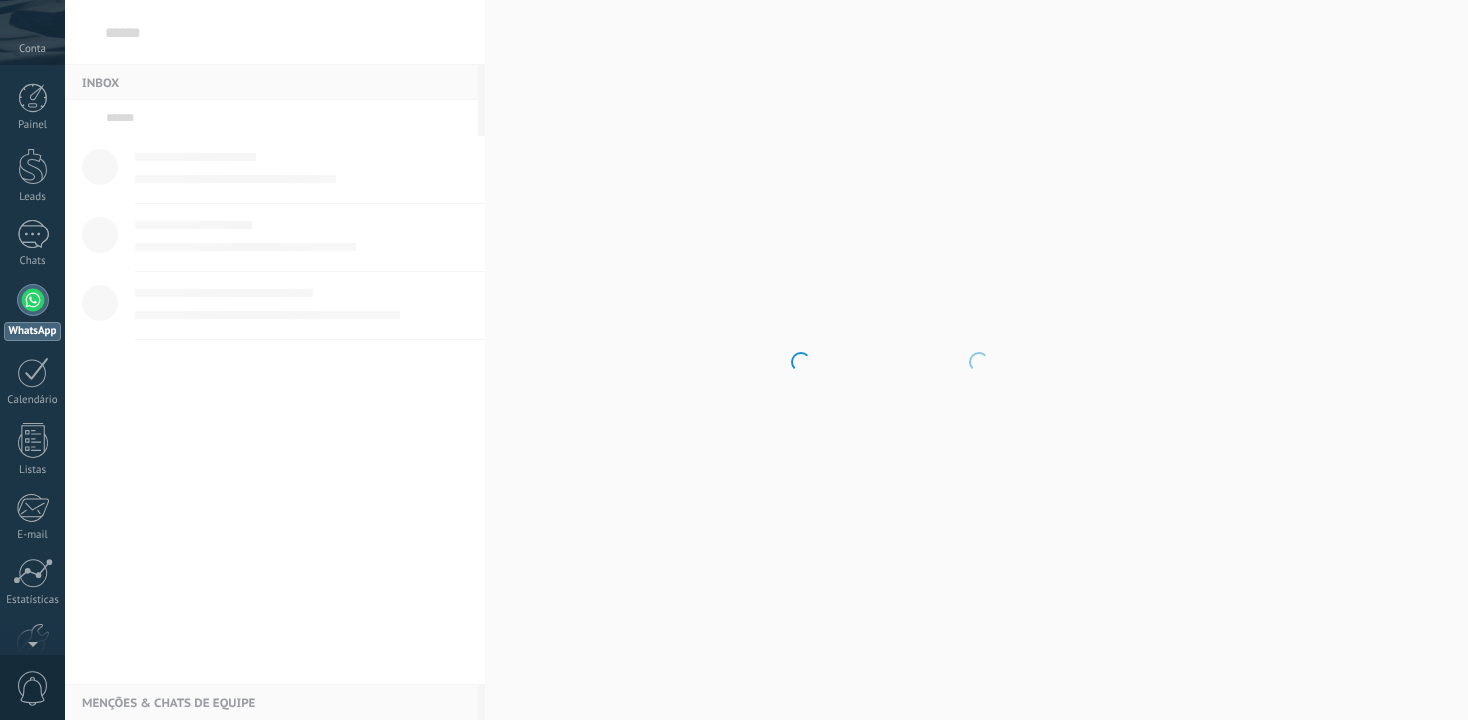 scroll, scrollTop: 0, scrollLeft: 0, axis: both 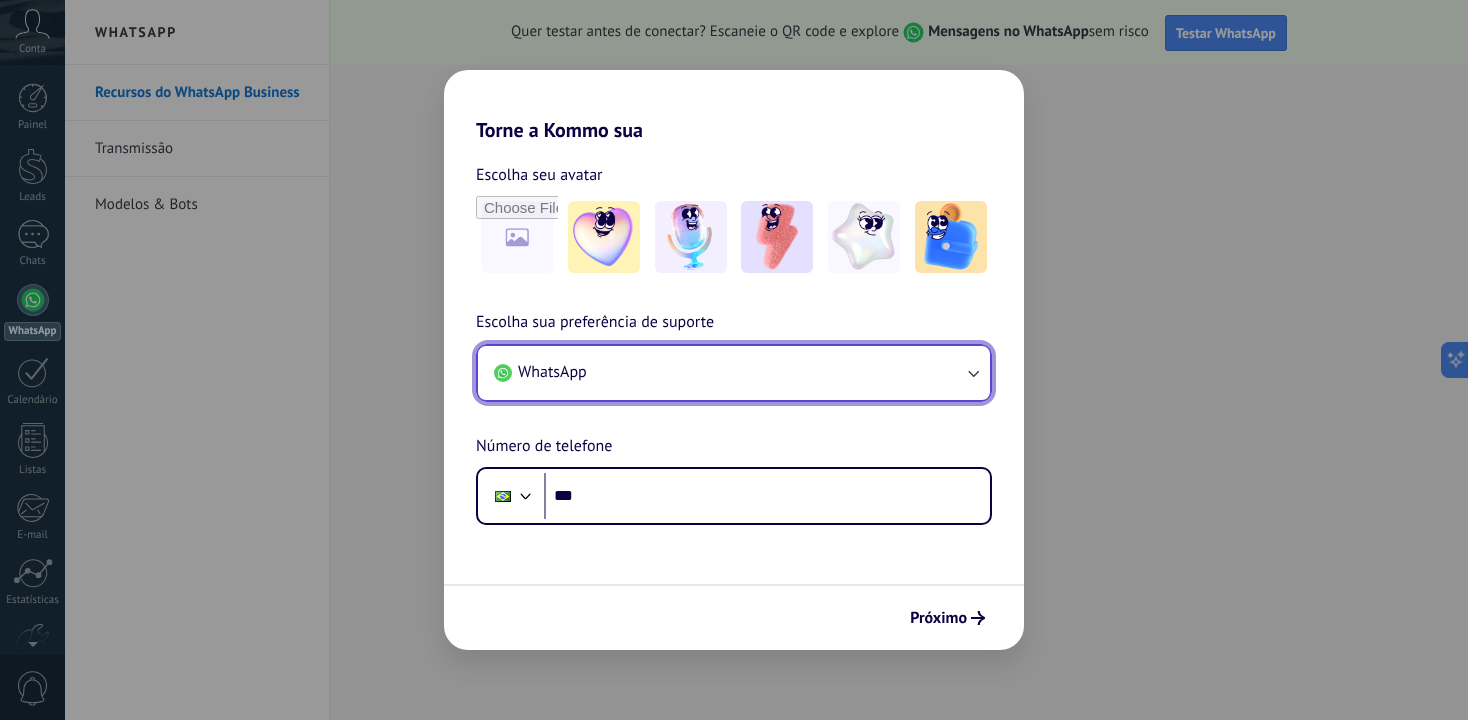 click on "WhatsApp" at bounding box center (734, 373) 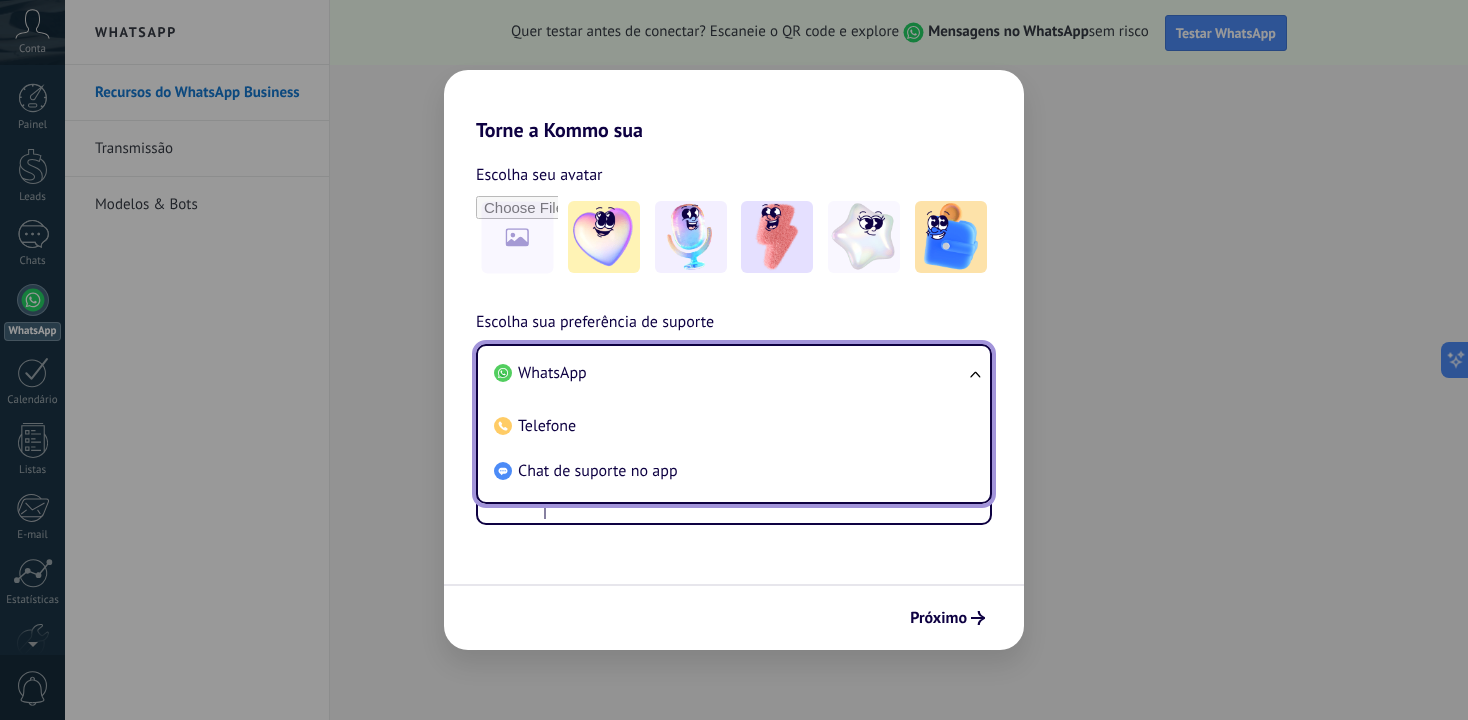 click on "Escolha seu avatar Escolha sua preferência de suporte WhatsApp WhatsApp Telefone Chat de suporte no app Número de telefone Phone *** Próximo" at bounding box center (734, 396) 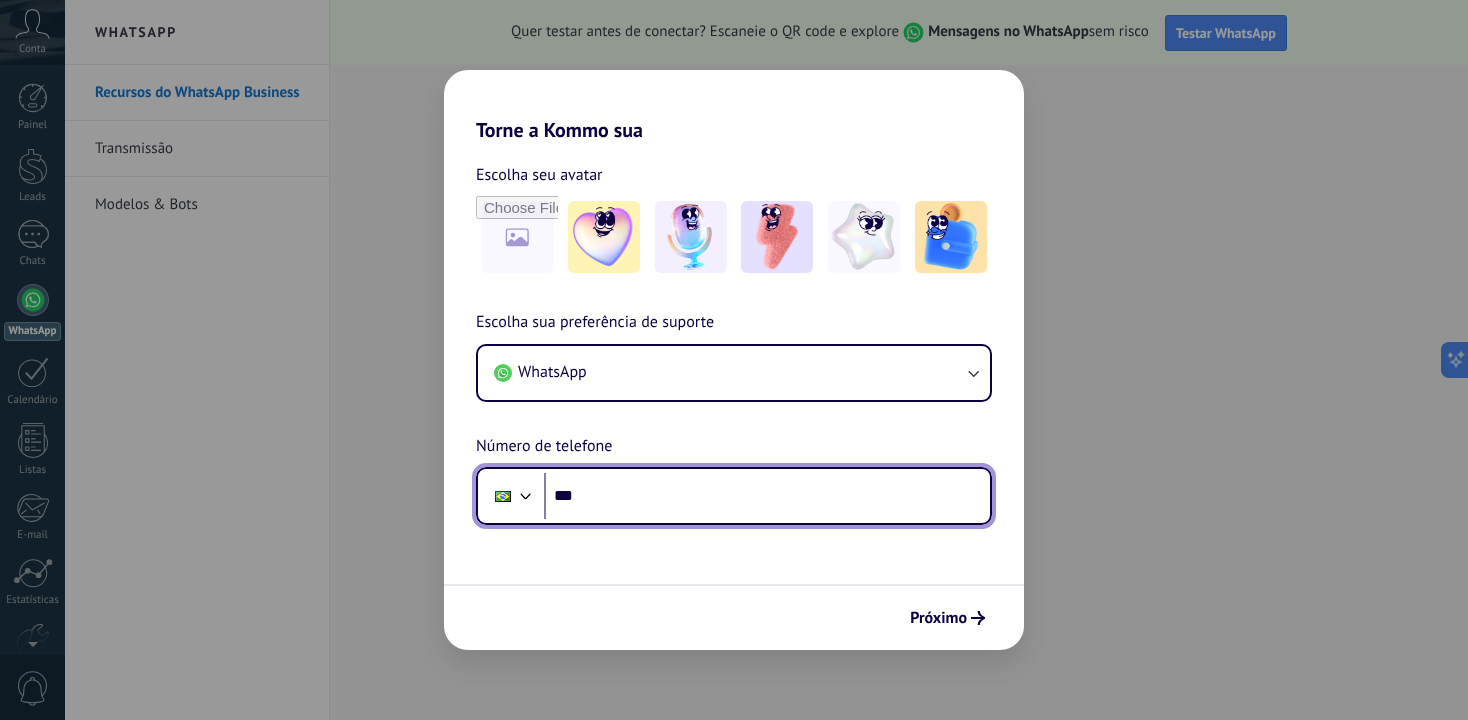 click on "***" at bounding box center [767, 496] 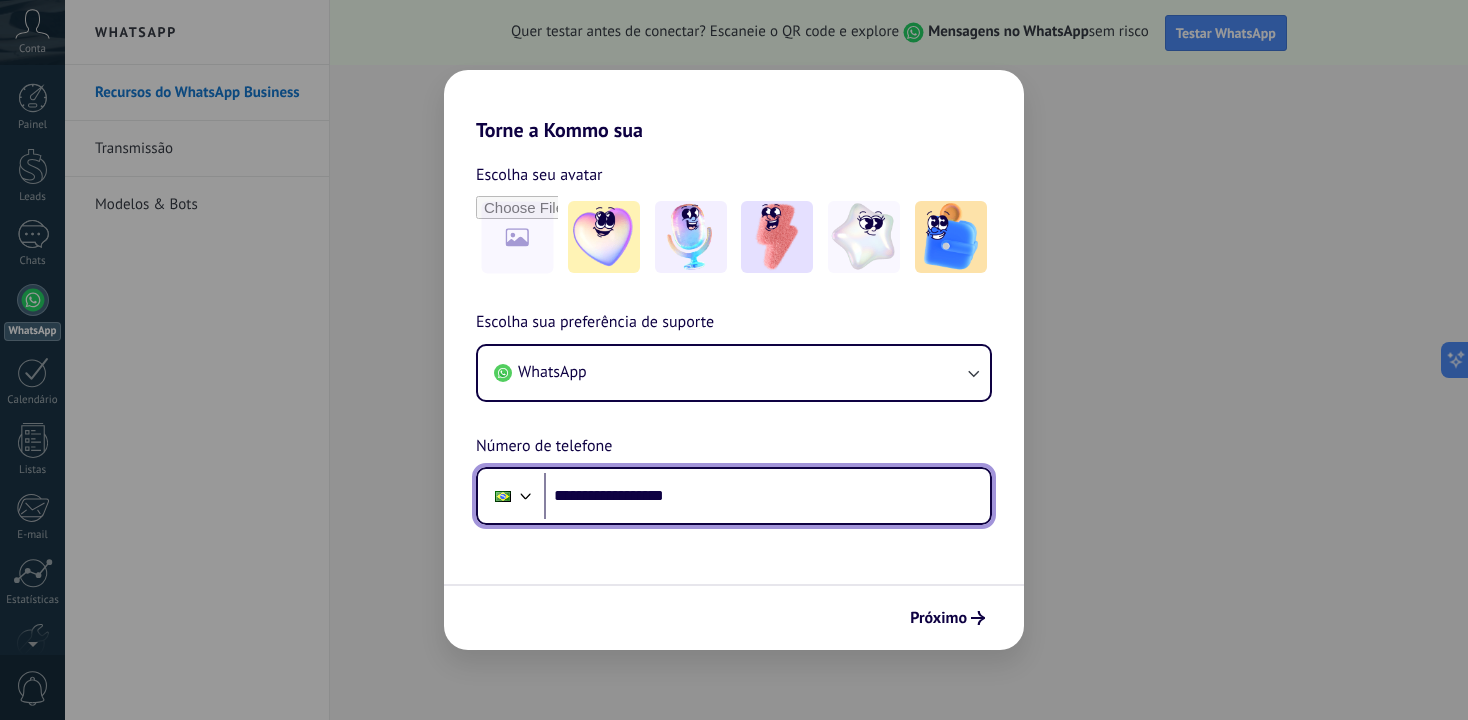 type on "**********" 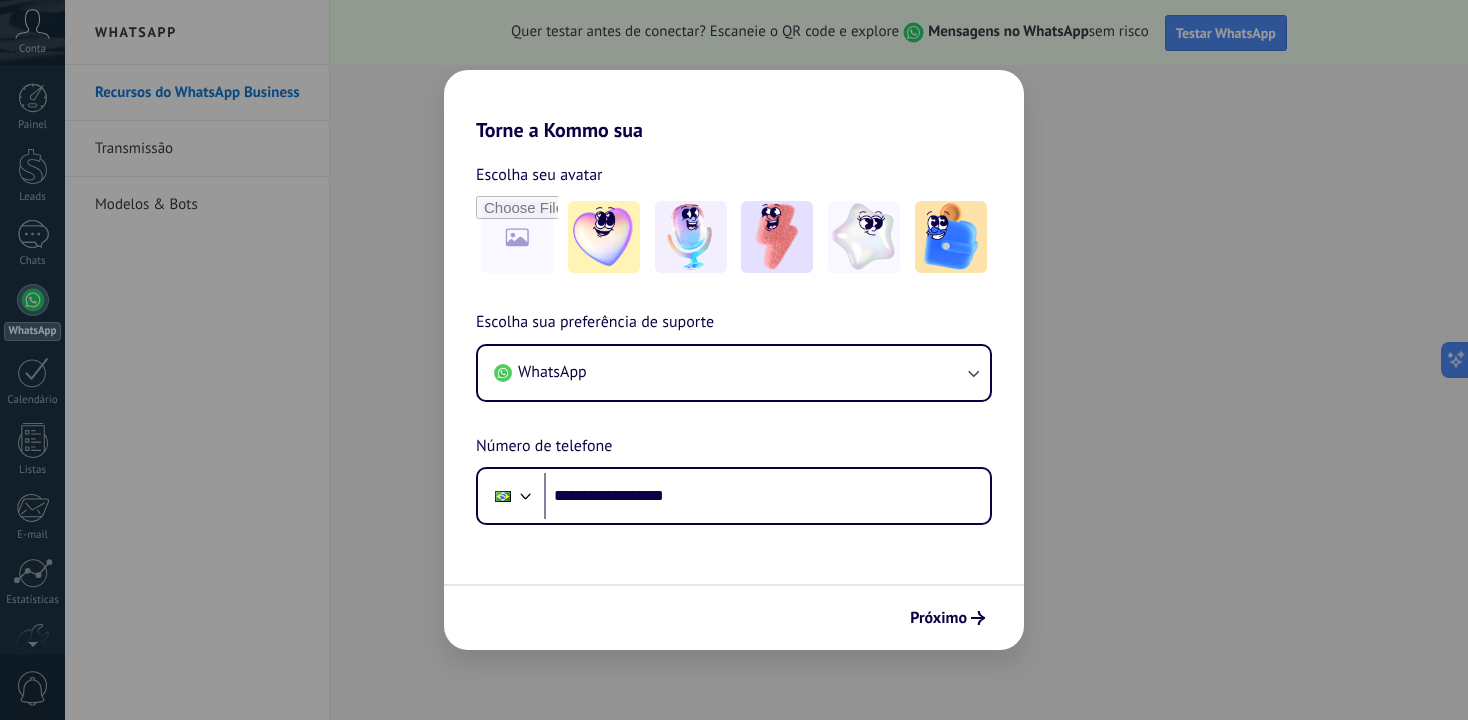 click on "Próximo" at bounding box center (734, 617) 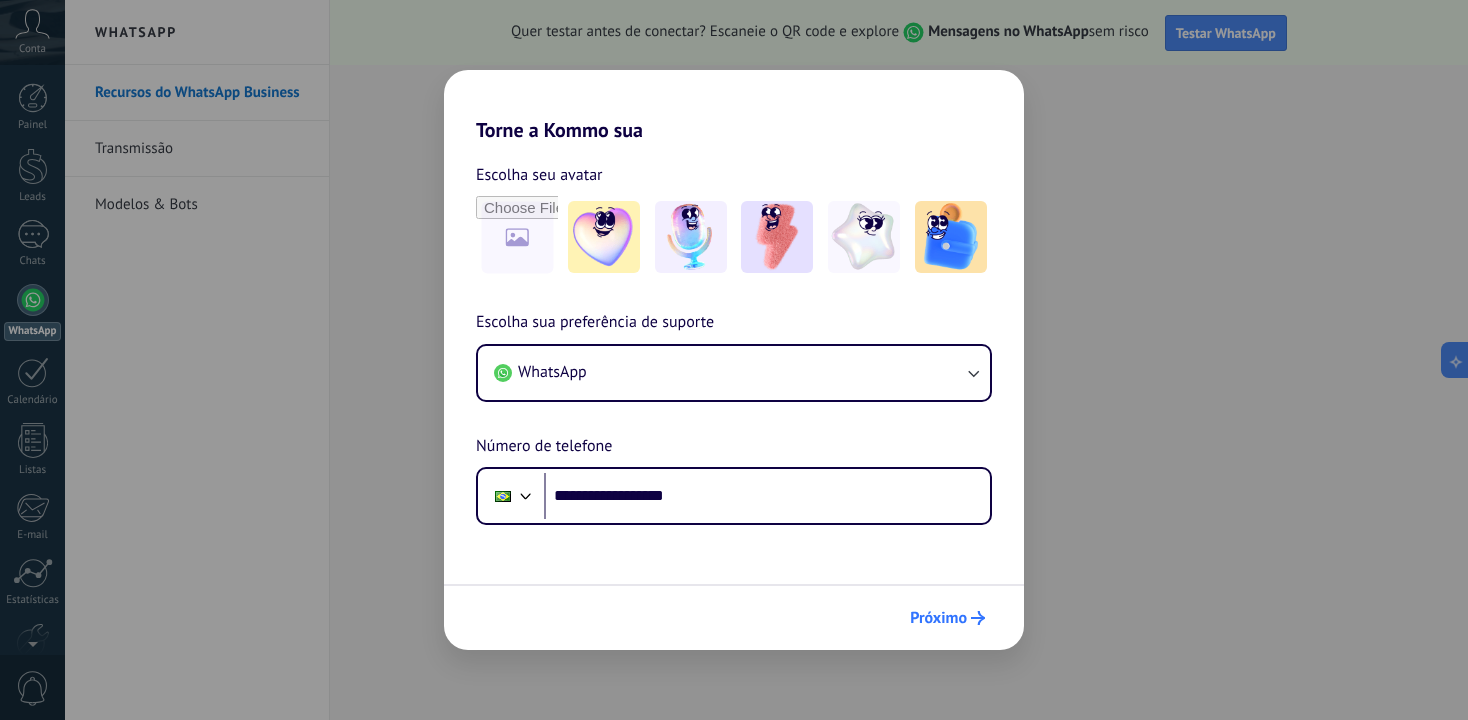 click on "Próximo" at bounding box center [947, 618] 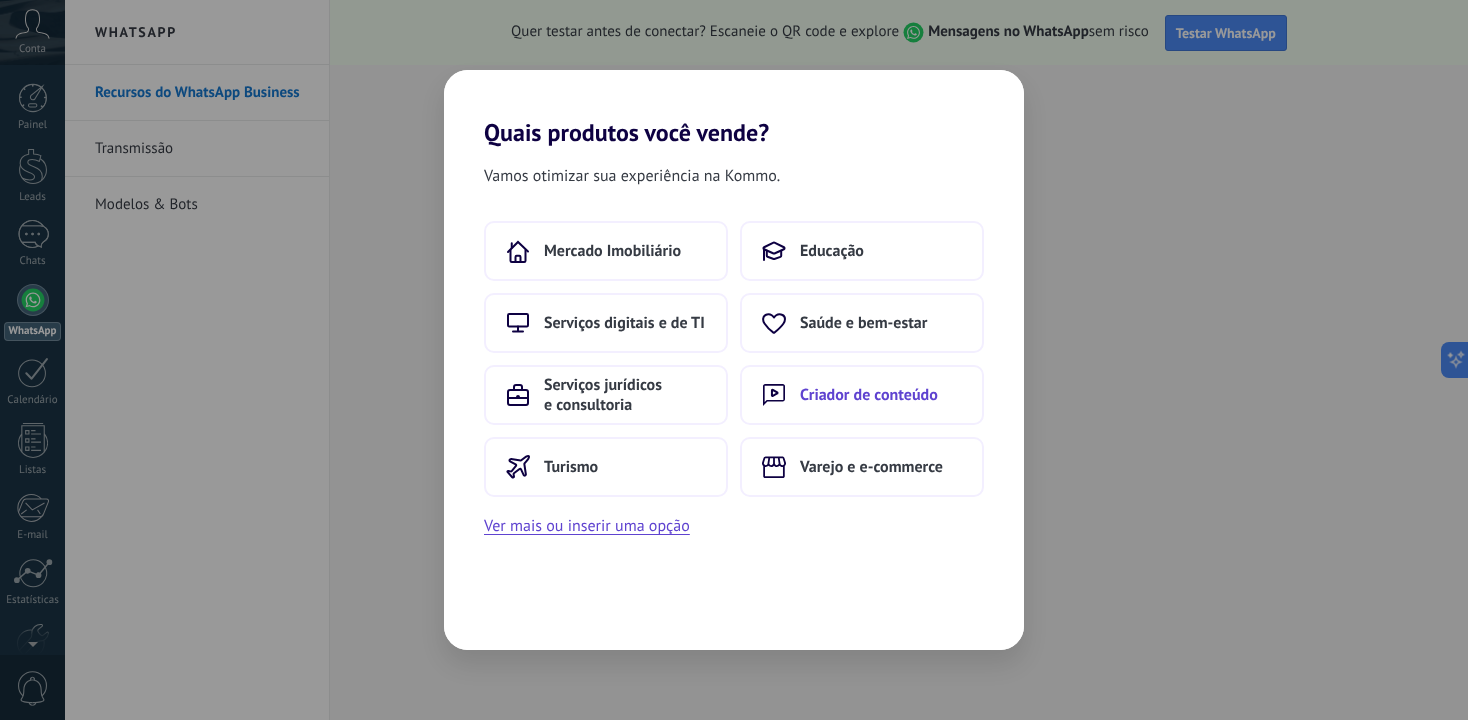 click on "Criador de conteúdo" at bounding box center [612, 251] 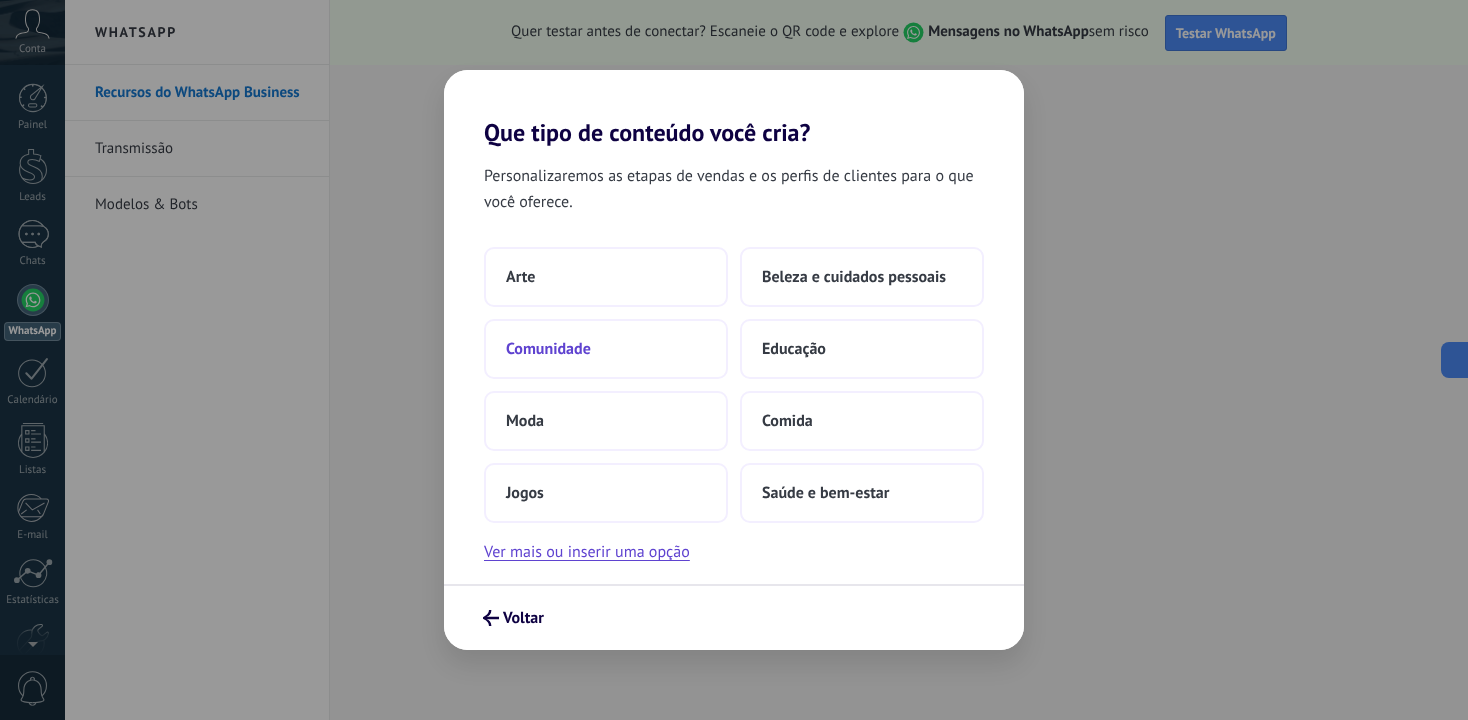 click on "Comunidade" at bounding box center (606, 349) 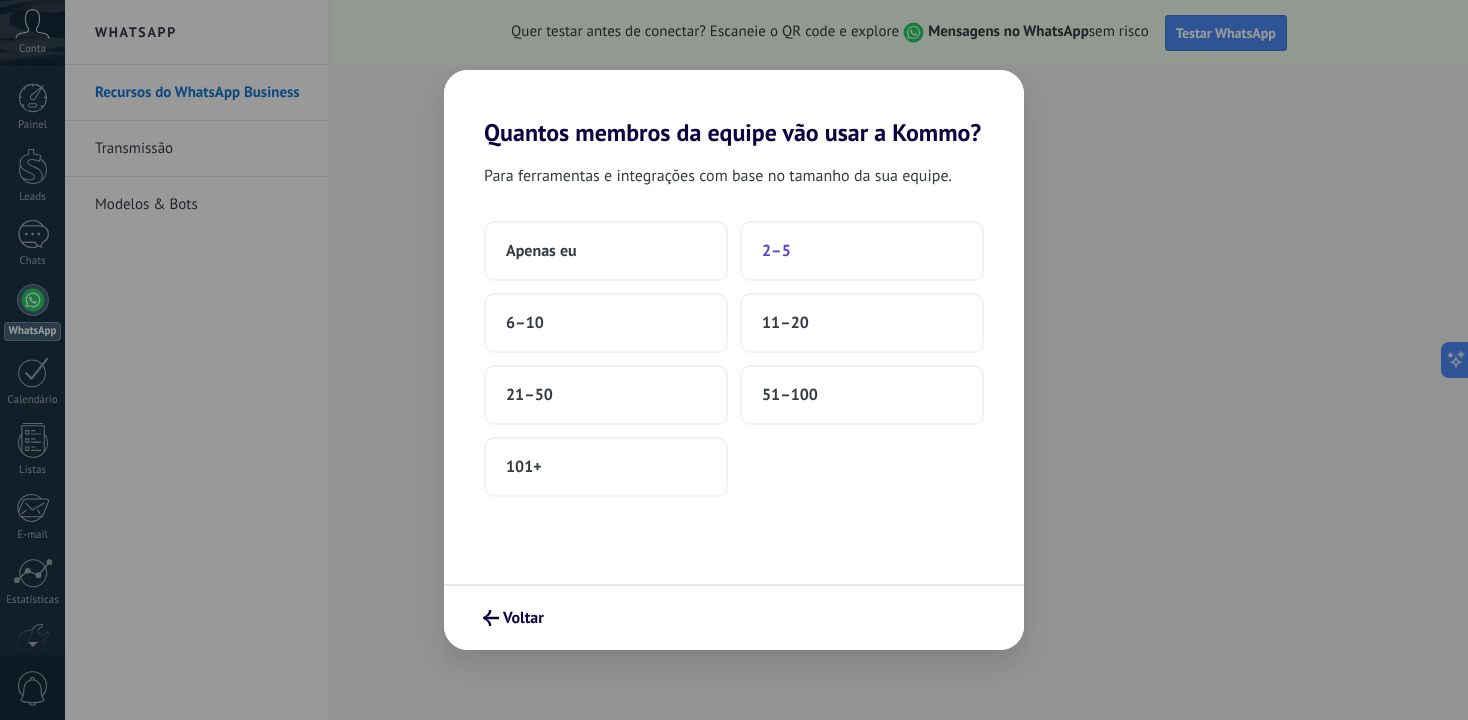click on "2–5" at bounding box center [862, 251] 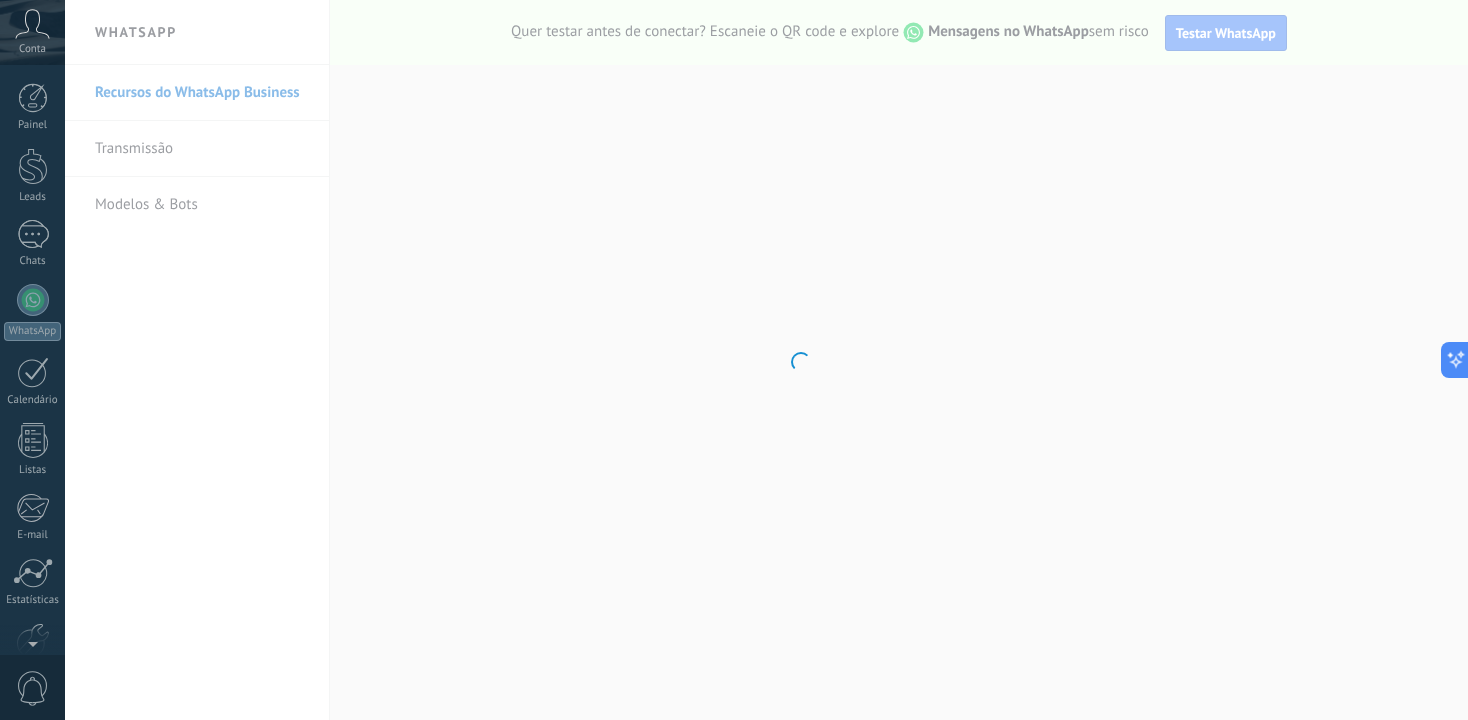 scroll, scrollTop: 112, scrollLeft: 0, axis: vertical 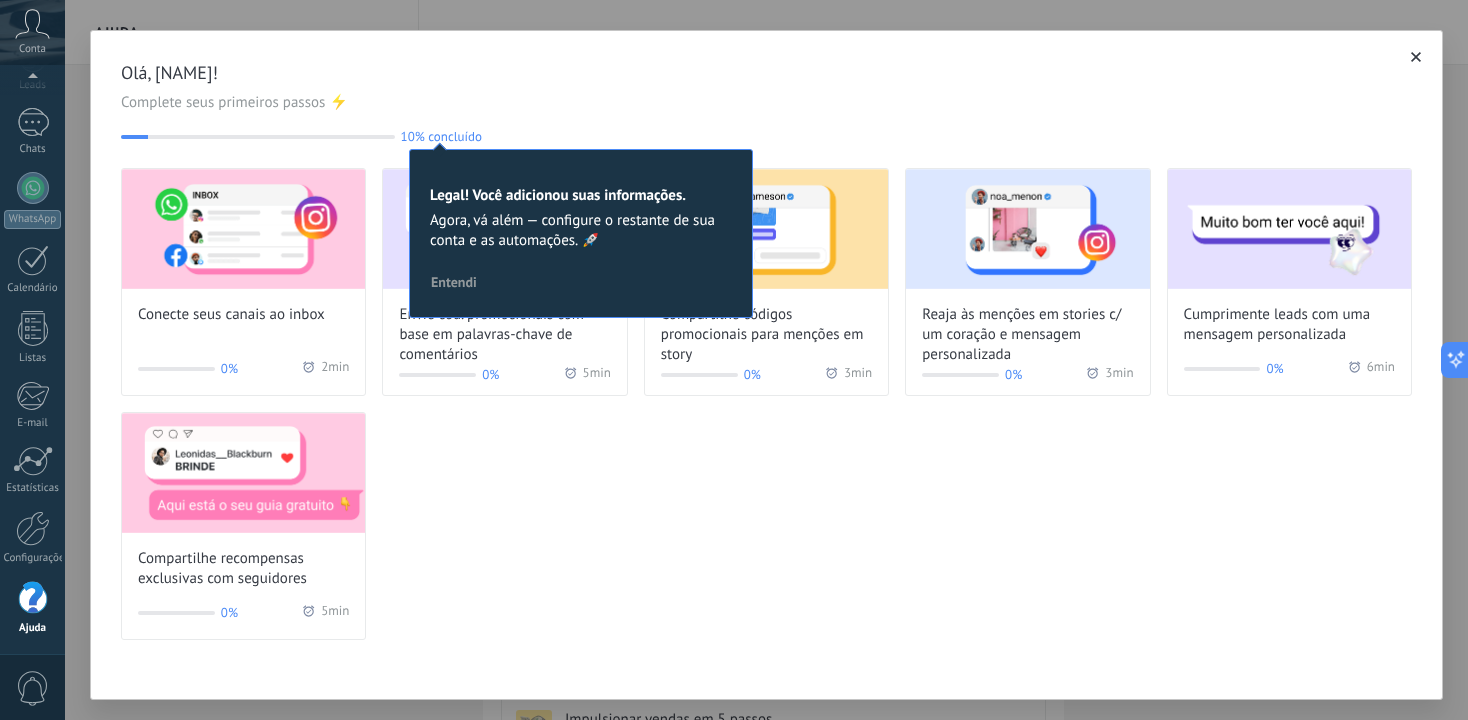 click on "Entendi" at bounding box center [454, 282] 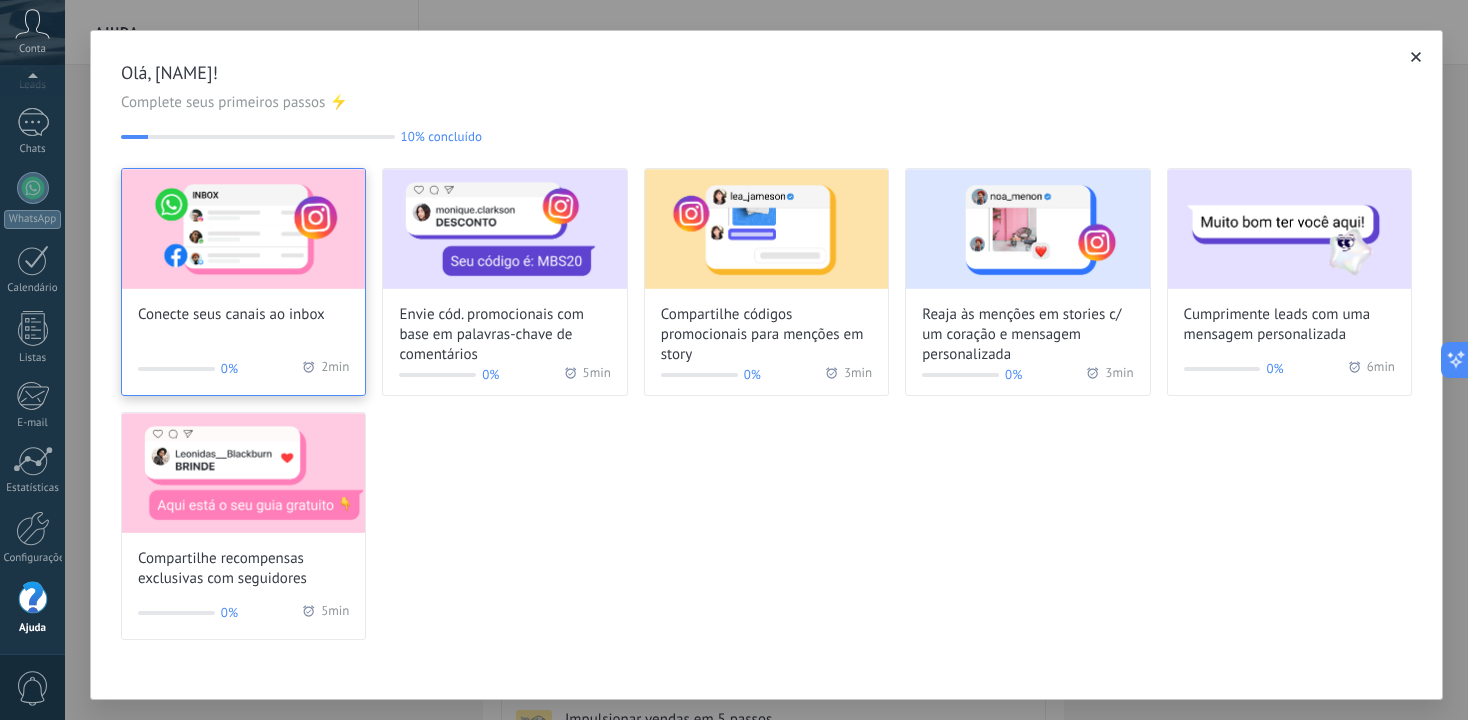 click on "Conecte seus canais ao inbox" at bounding box center (231, 315) 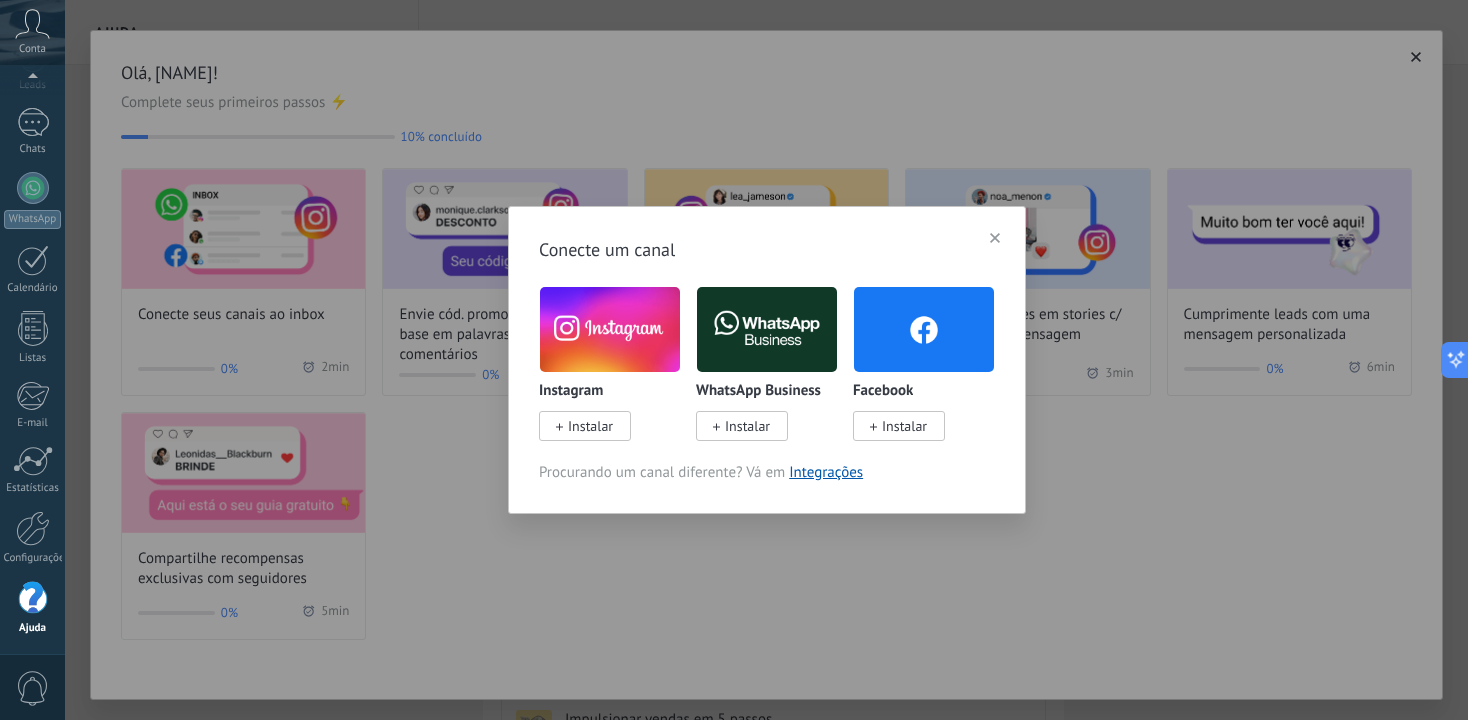 click on "Instalar" at bounding box center (590, 426) 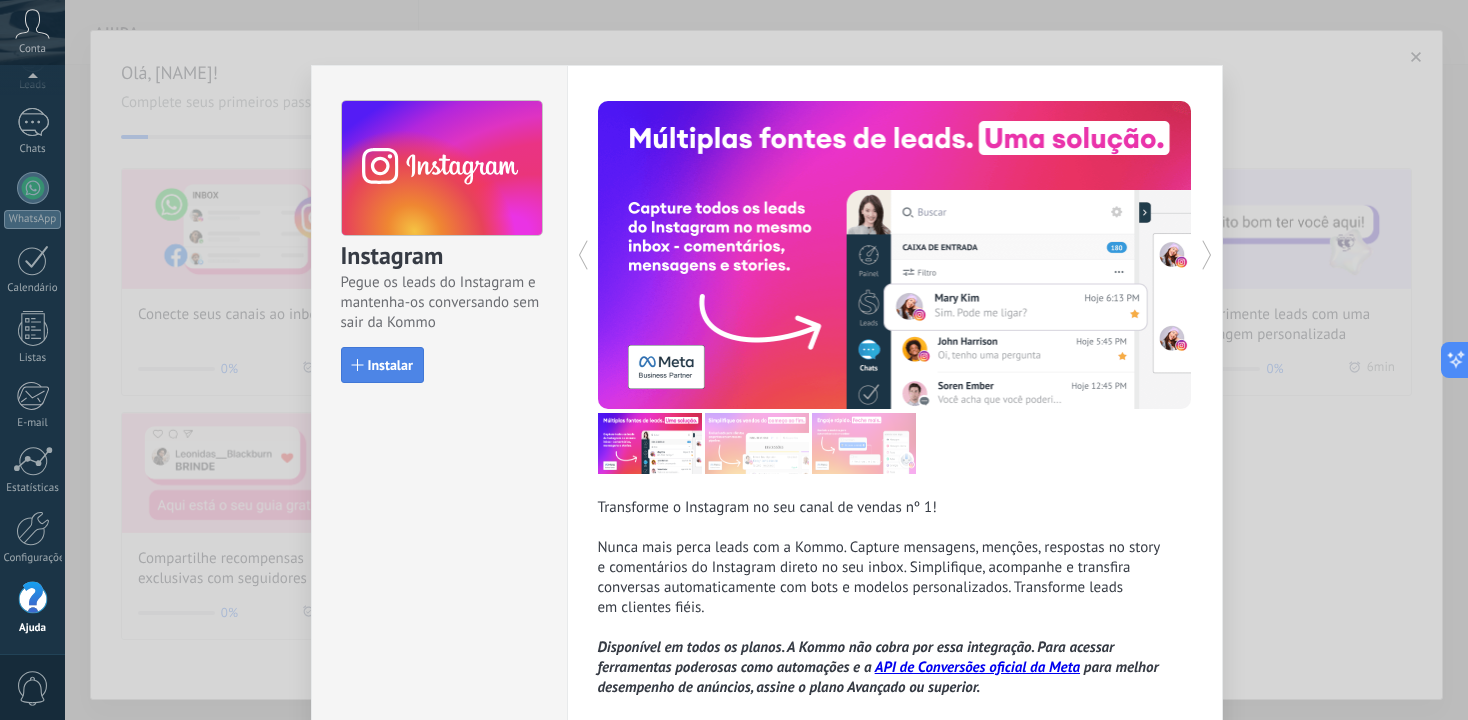 click on "Instalar" at bounding box center [390, 365] 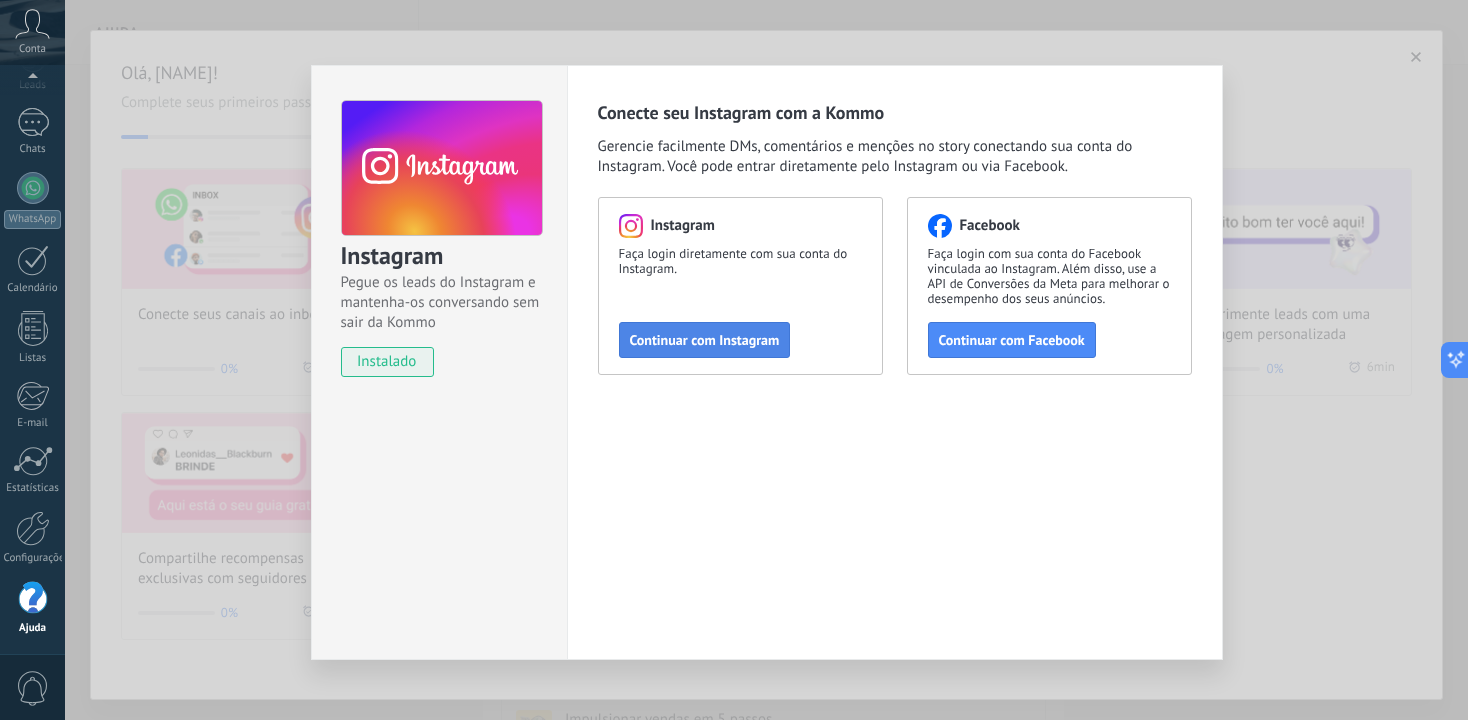 click on "Continuar com Instagram" at bounding box center (705, 340) 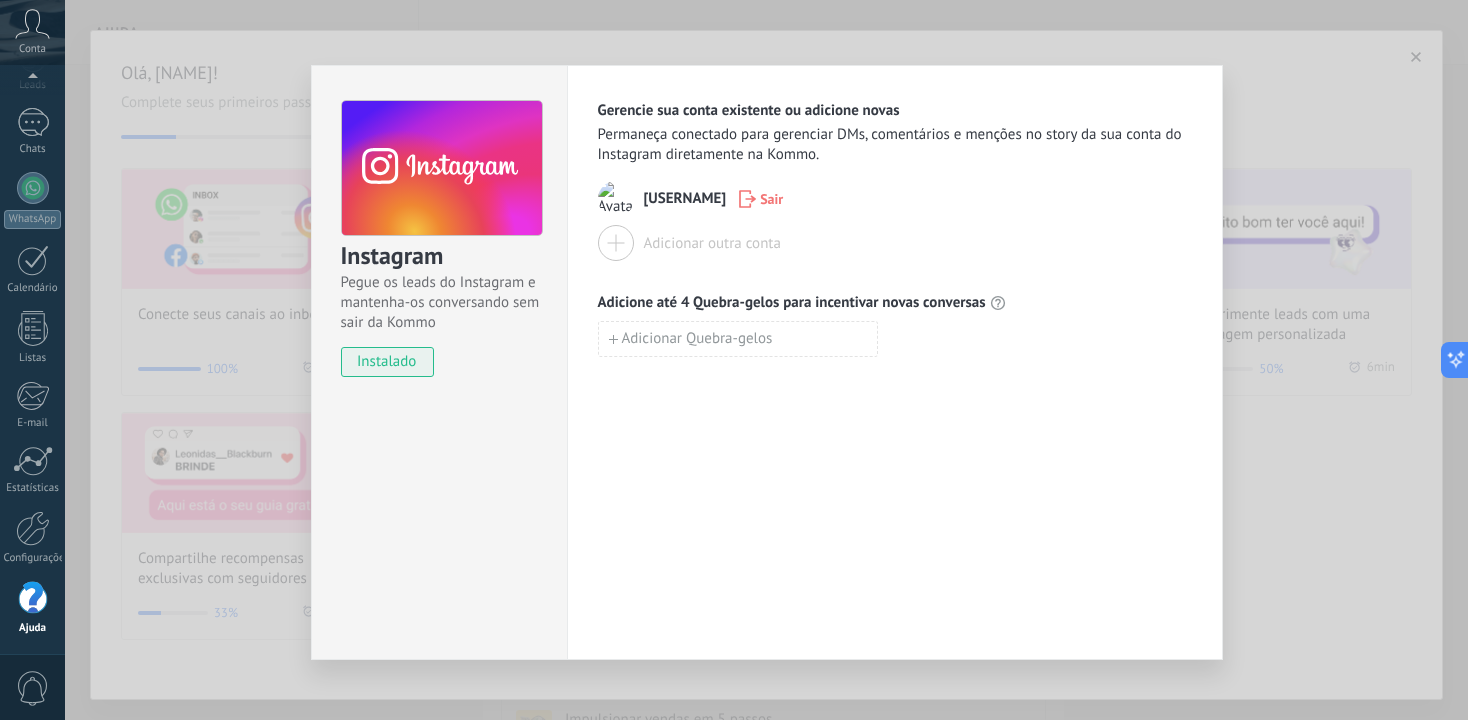click on "Instagram Pegue os leads do Instagram e mantenha-os conversando sem sair da Kommo instalado Gerencie sua conta existente ou adicione novas Permaneça conectado para gerenciar DMs, comentários e menções no story da sua conta do Instagram diretamente na Kommo. [NAME] Sair Adicionar outra conta Adicione até 4 Quebra-gelos para incentivar novas conversas Adicionar Quebra-gelos" at bounding box center [766, 360] 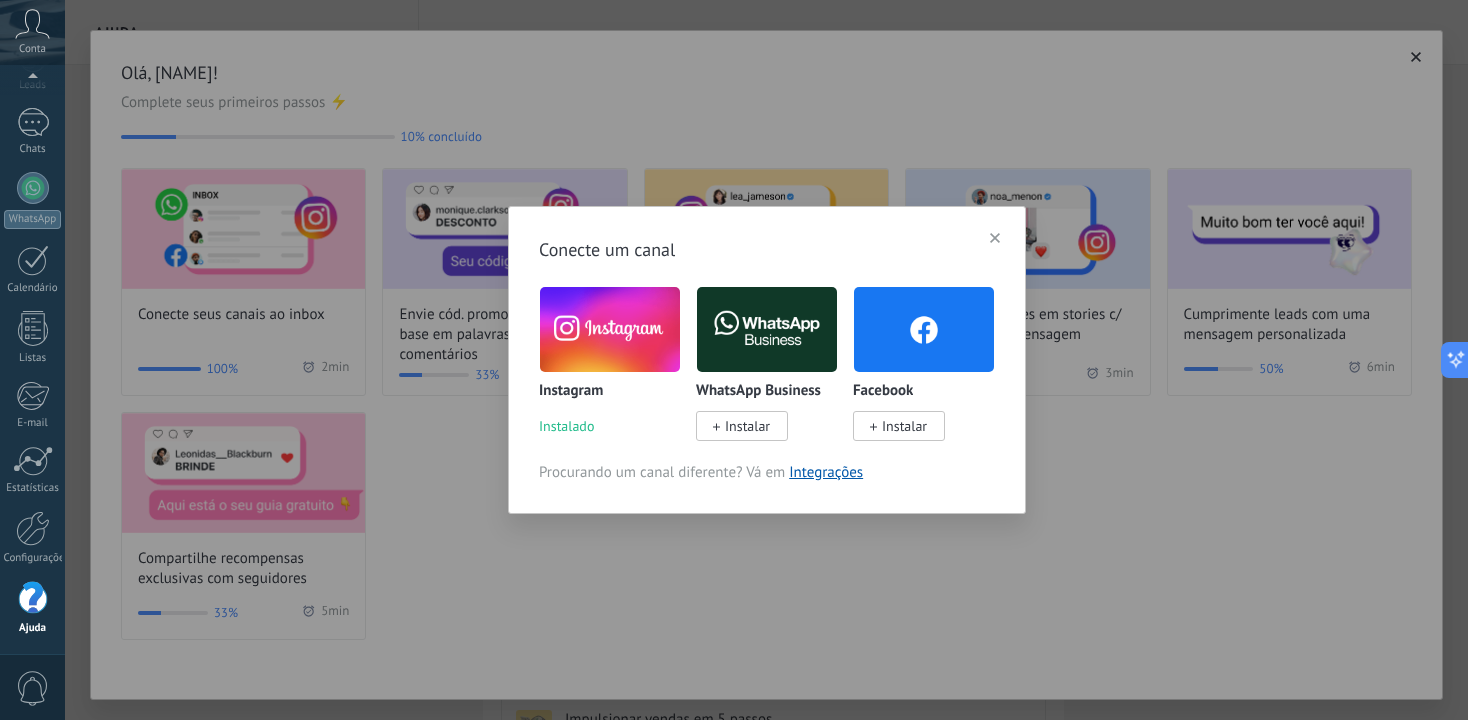 click on "Conecte um canal Instagram Instalado WhatsApp Business Instalar Facebook Instalar Procurando um canal diferente?   Vá em   Integrações" at bounding box center [766, 360] 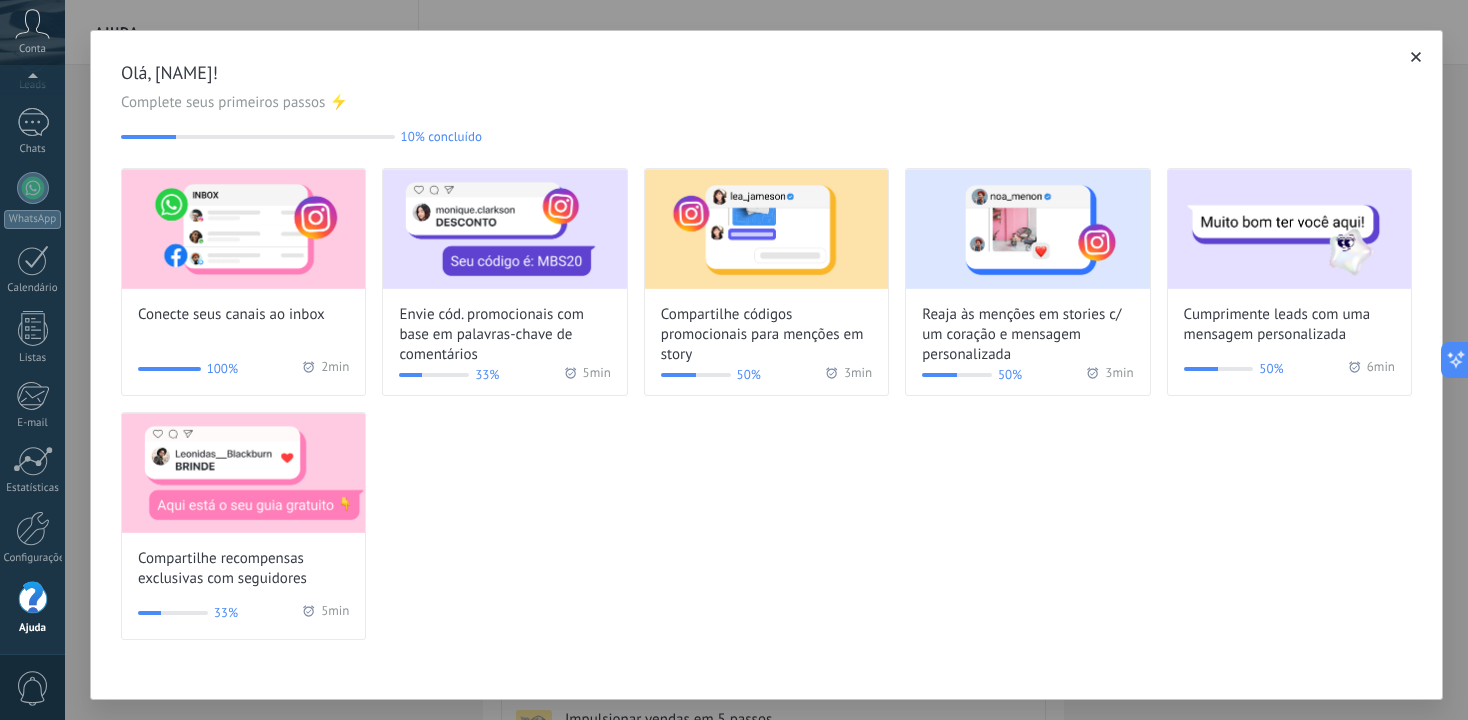 scroll, scrollTop: 10, scrollLeft: 0, axis: vertical 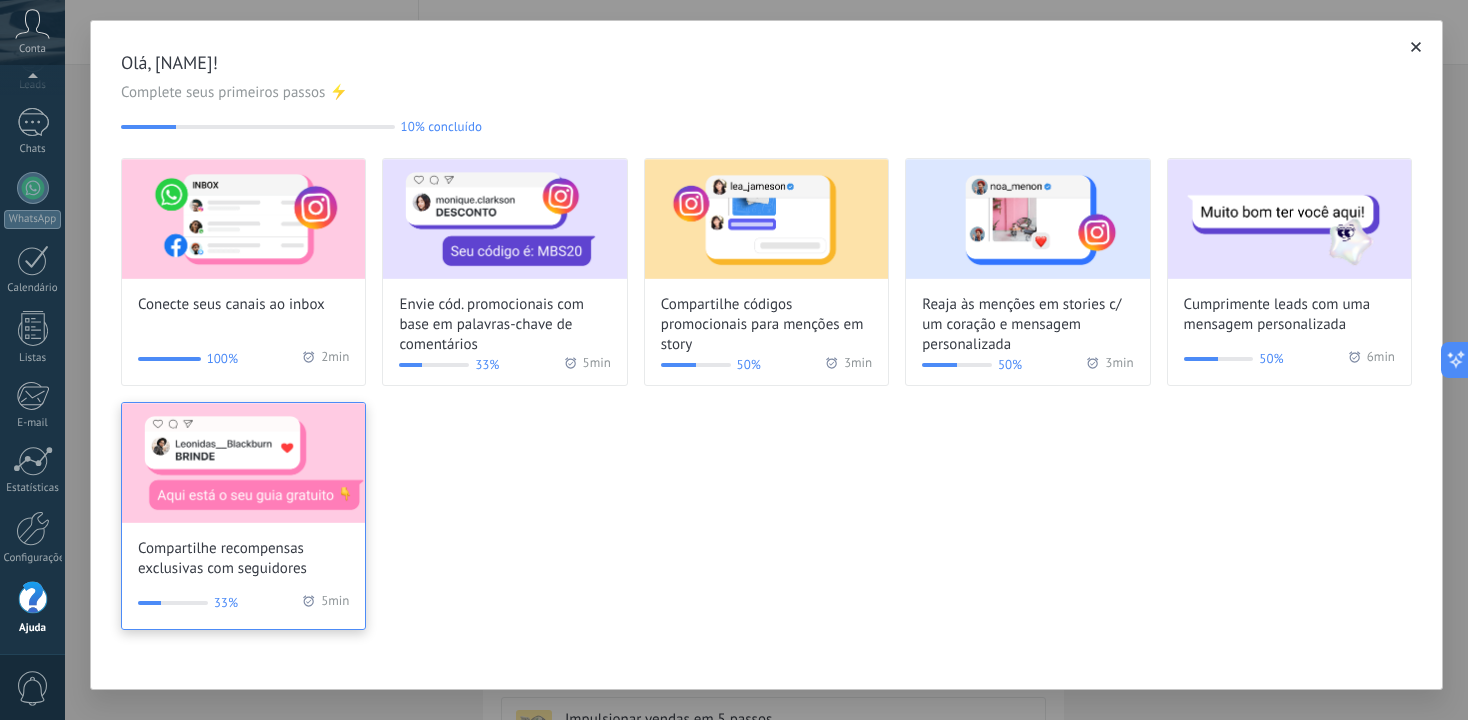 click on "Compartilhe recompensas exclusivas com seguidores" at bounding box center (231, 305) 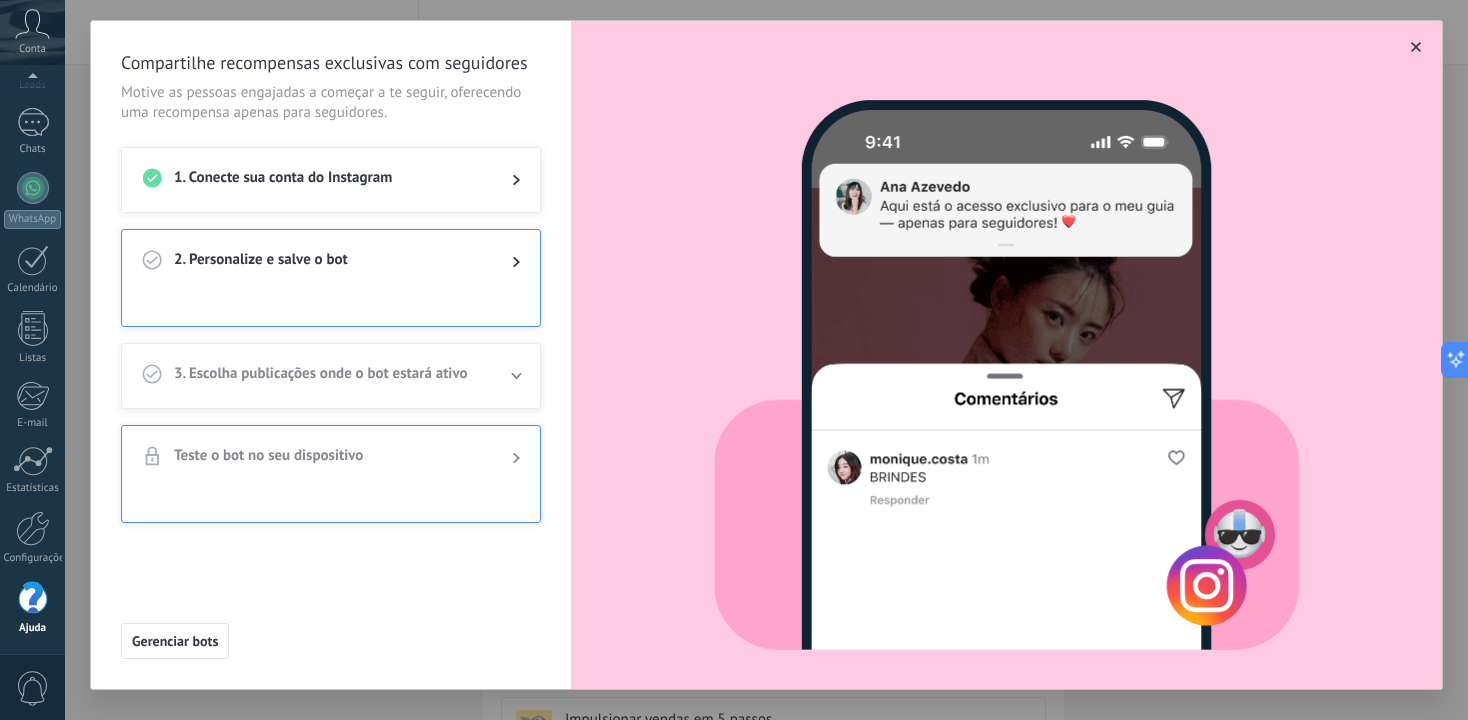 click at bounding box center (1416, 47) 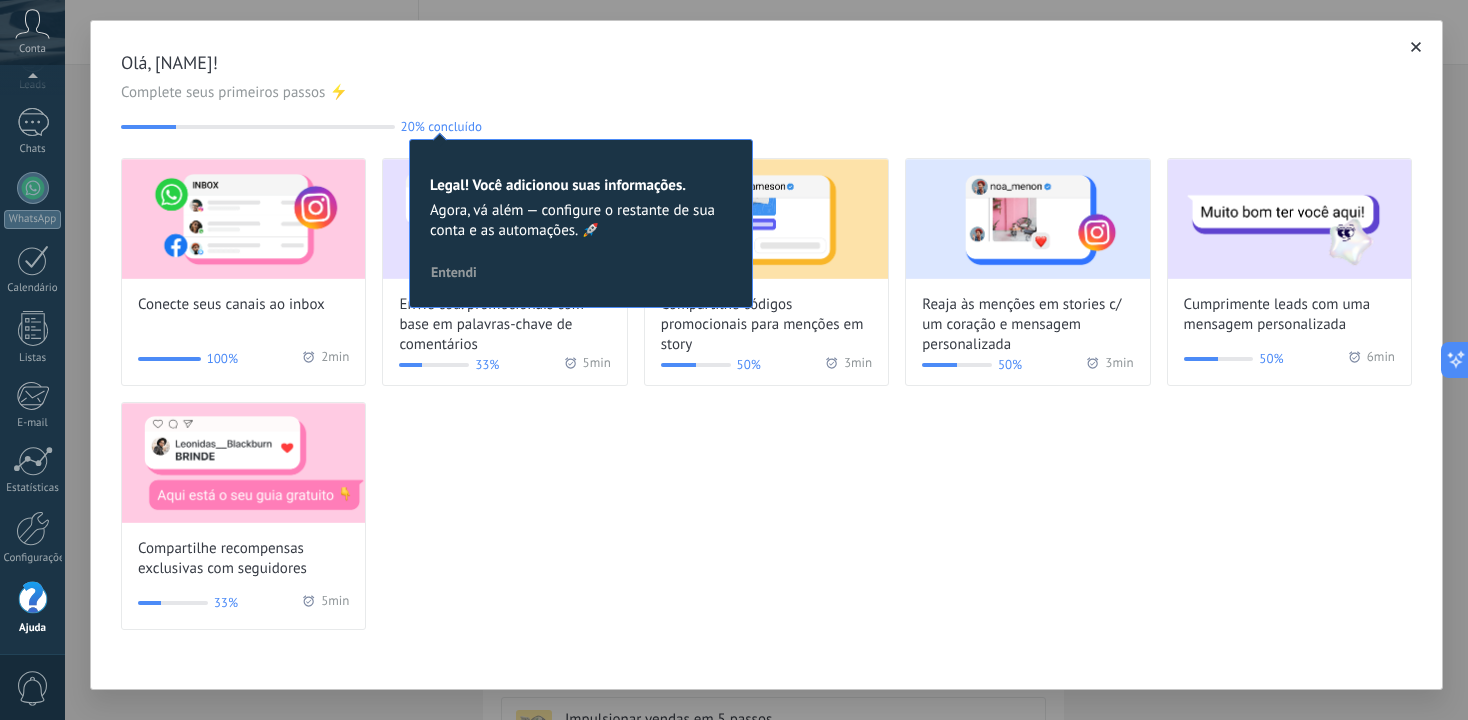 click at bounding box center [1416, 47] 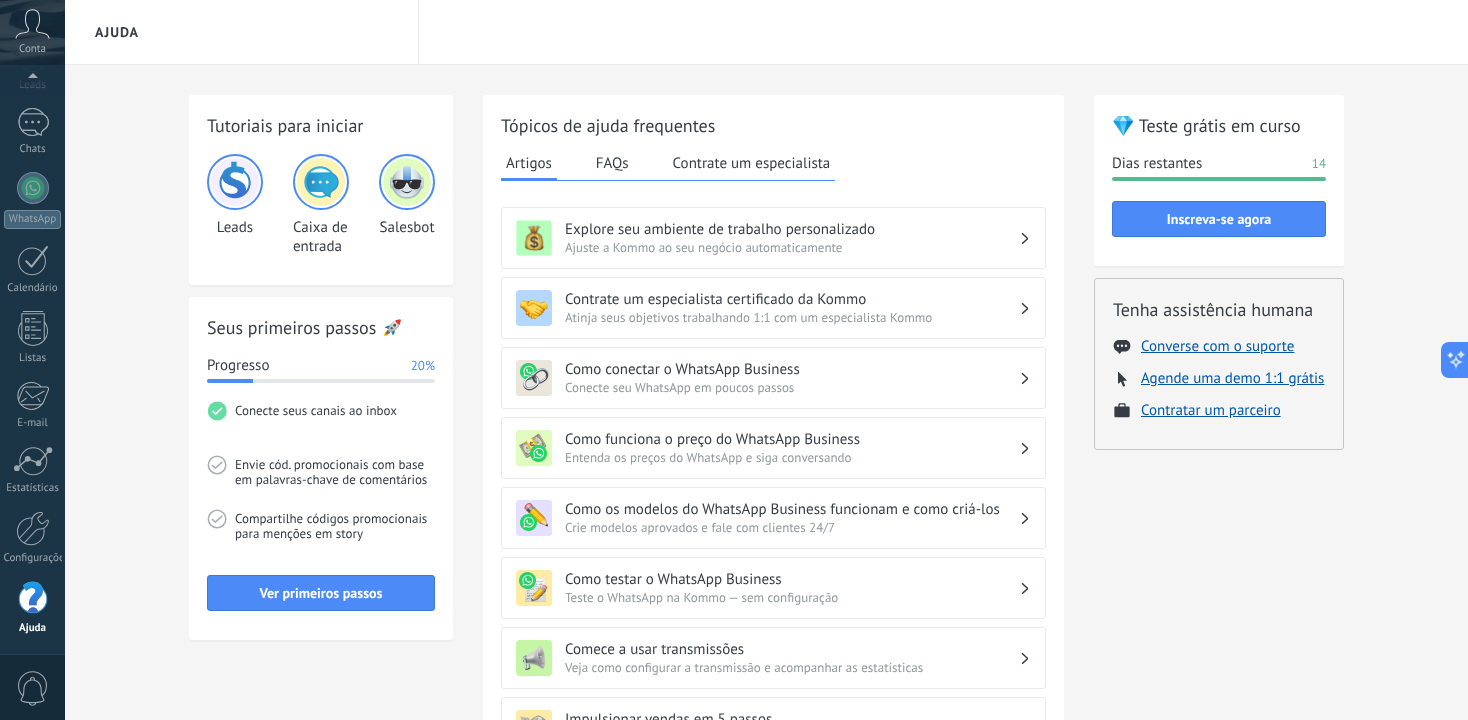 scroll, scrollTop: 0, scrollLeft: 0, axis: both 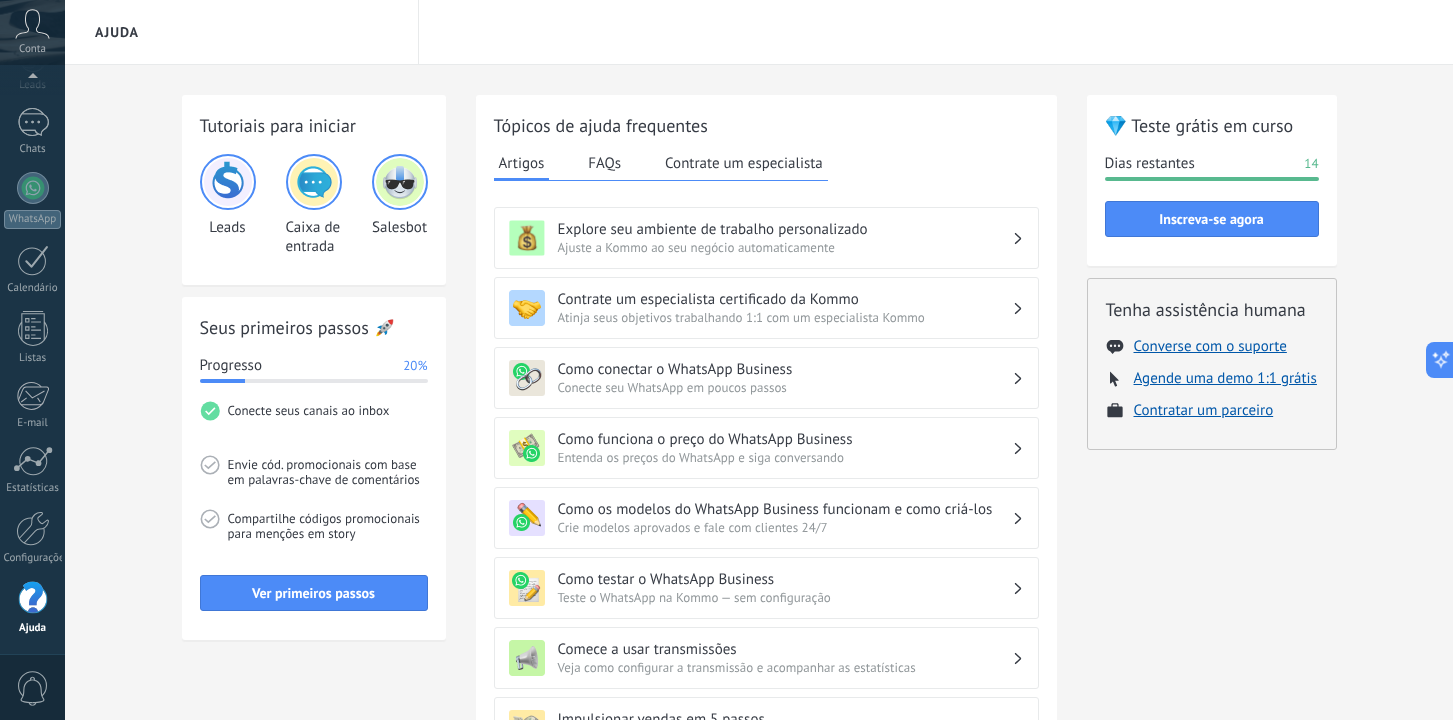 click at bounding box center [228, 182] 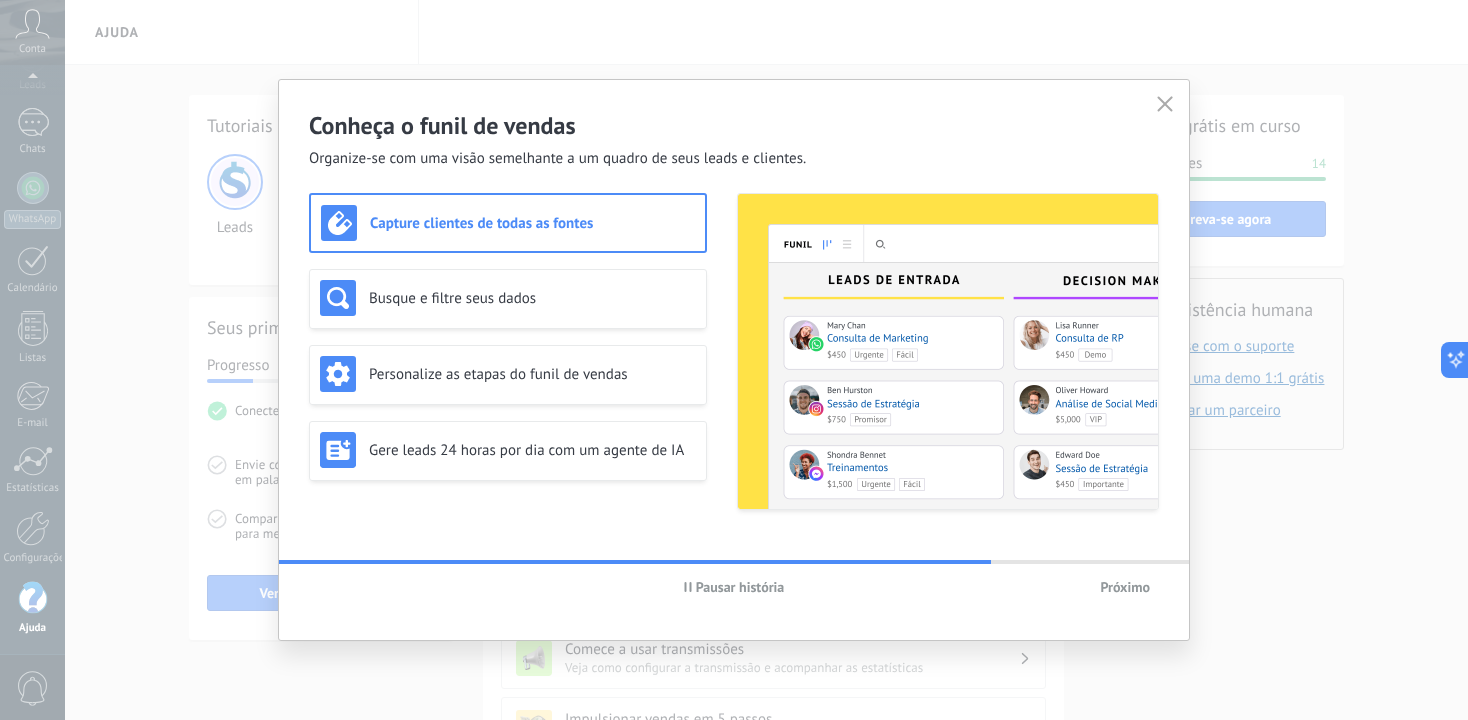 click on "Próximo" at bounding box center (1125, 587) 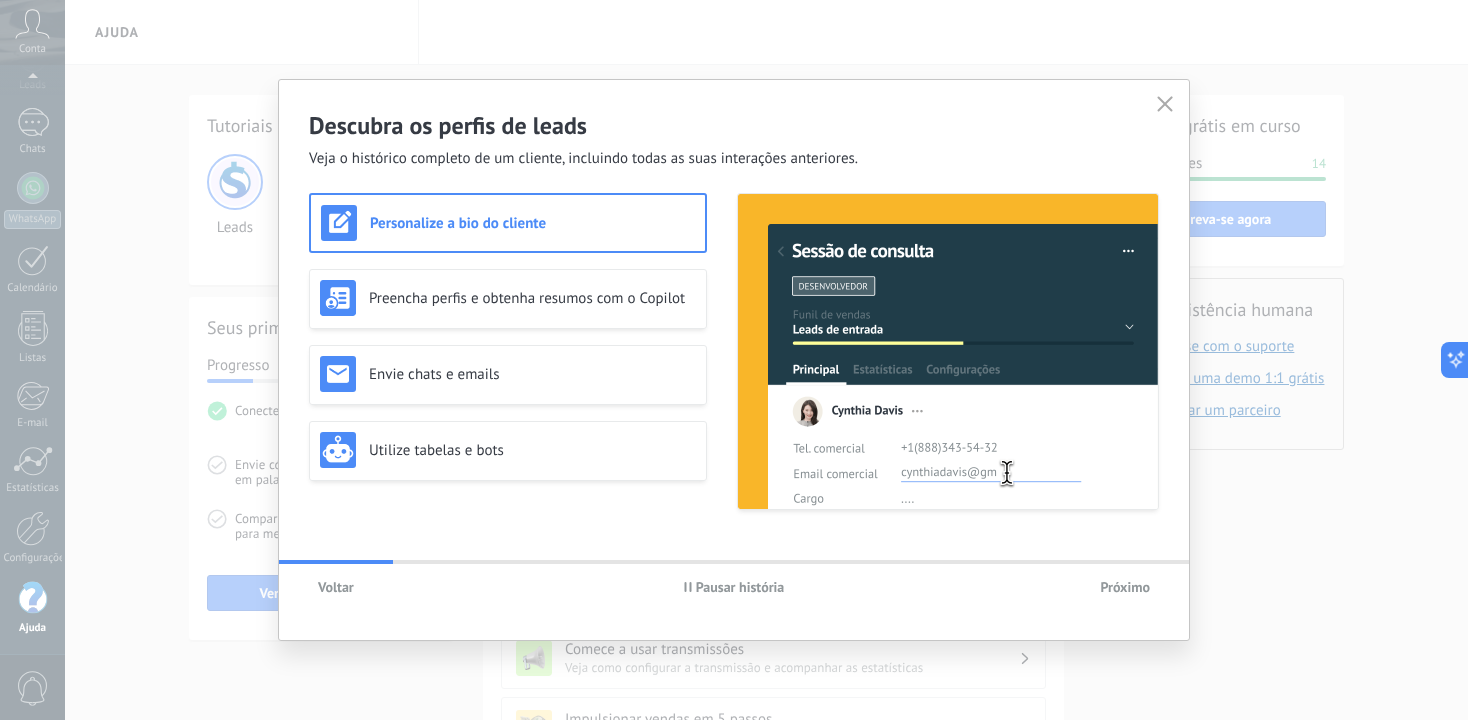 click on "Descubra os perfis de leads Veja o histórico completo de um cliente, incluindo todas as suas interações anteriores. Personalize a bio do cliente Preencha perfis e obtenha resumos com o Copilot Envie chats e emails Utilize tabelas e bots Voltar Pausar história Próximo" at bounding box center [734, 360] 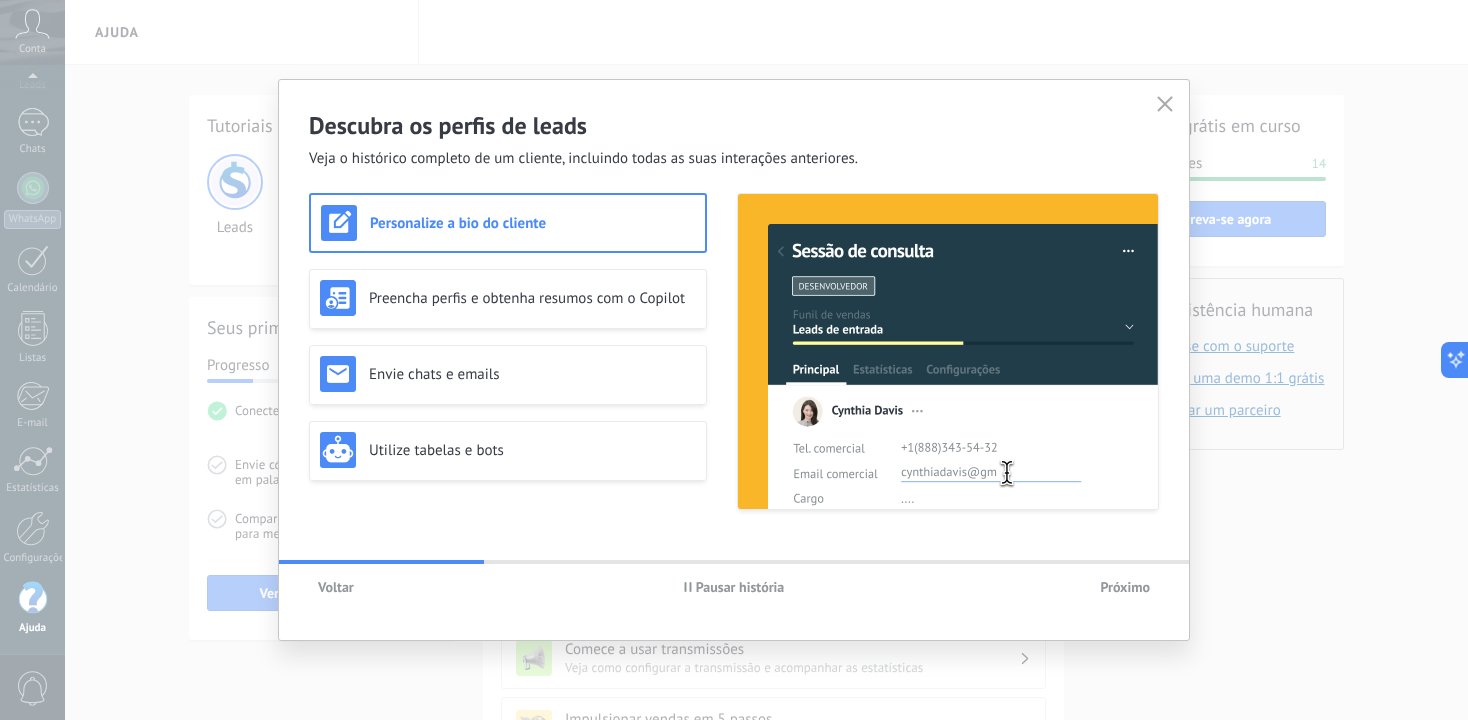 click at bounding box center [1165, 104] 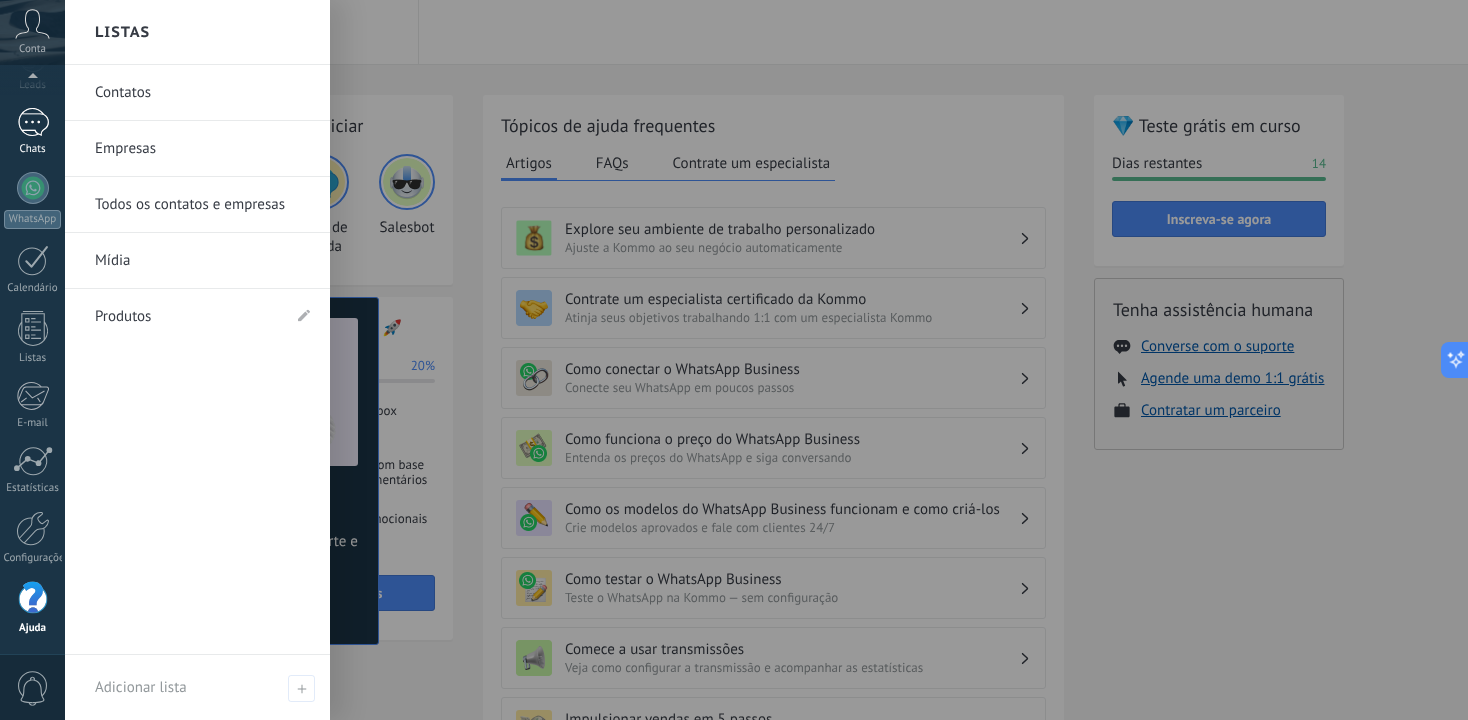click at bounding box center [33, 122] 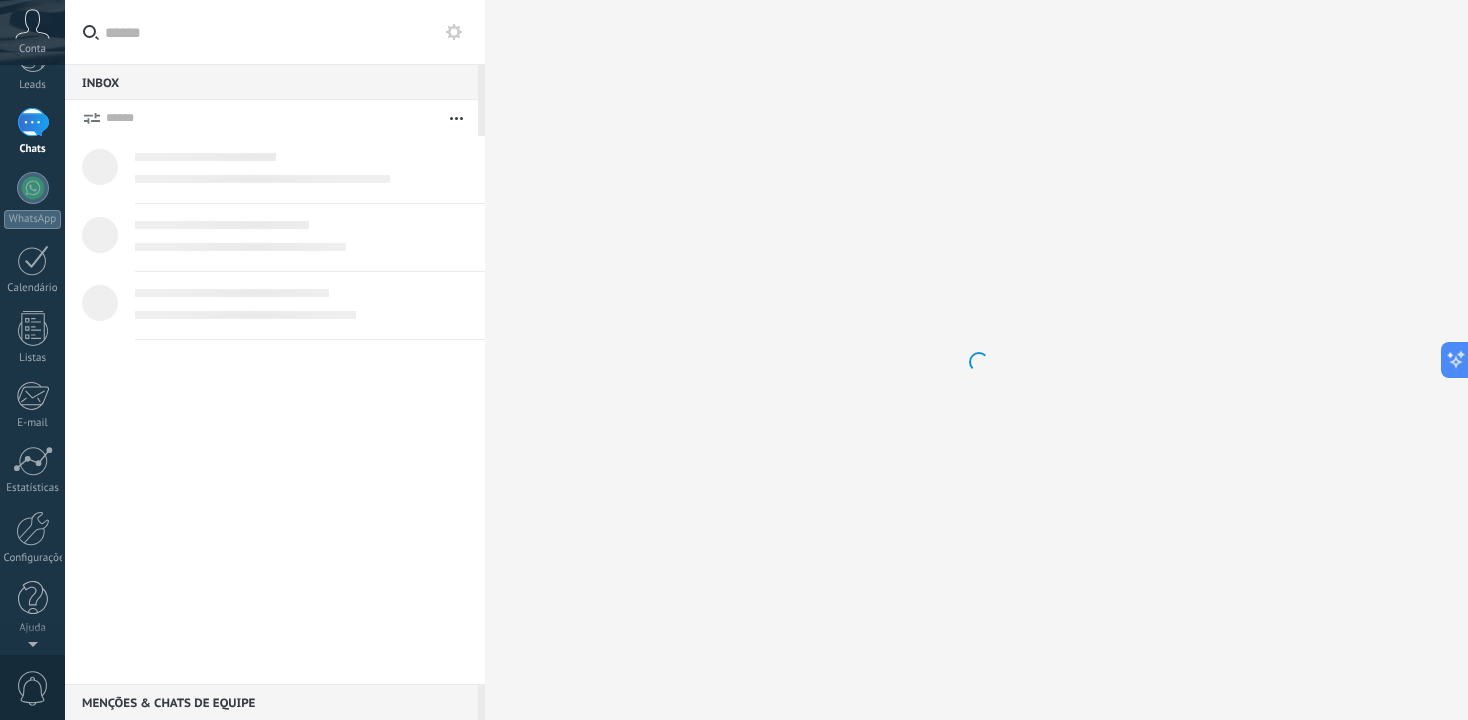 scroll, scrollTop: 0, scrollLeft: 0, axis: both 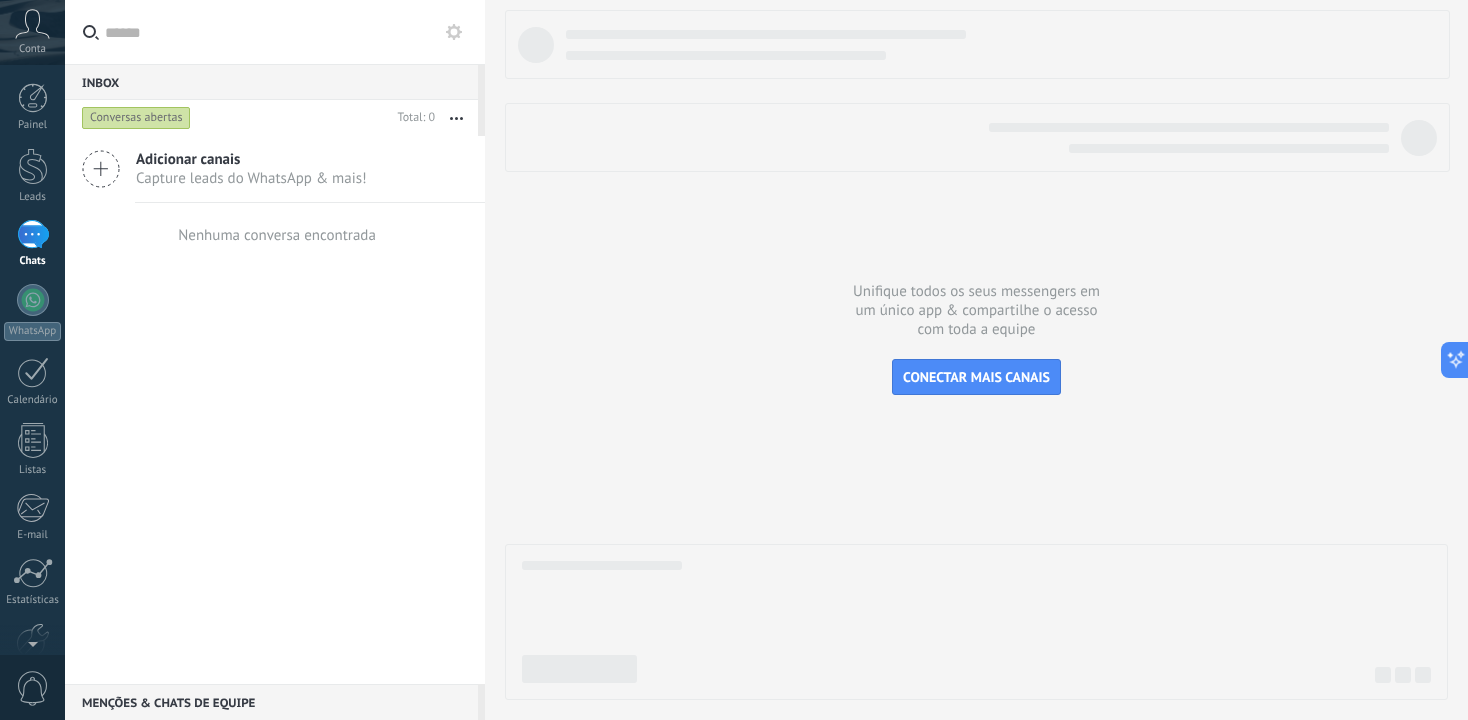 click on "Adicionar canais
Capture leads do WhatsApp & mais!" at bounding box center [275, 169] 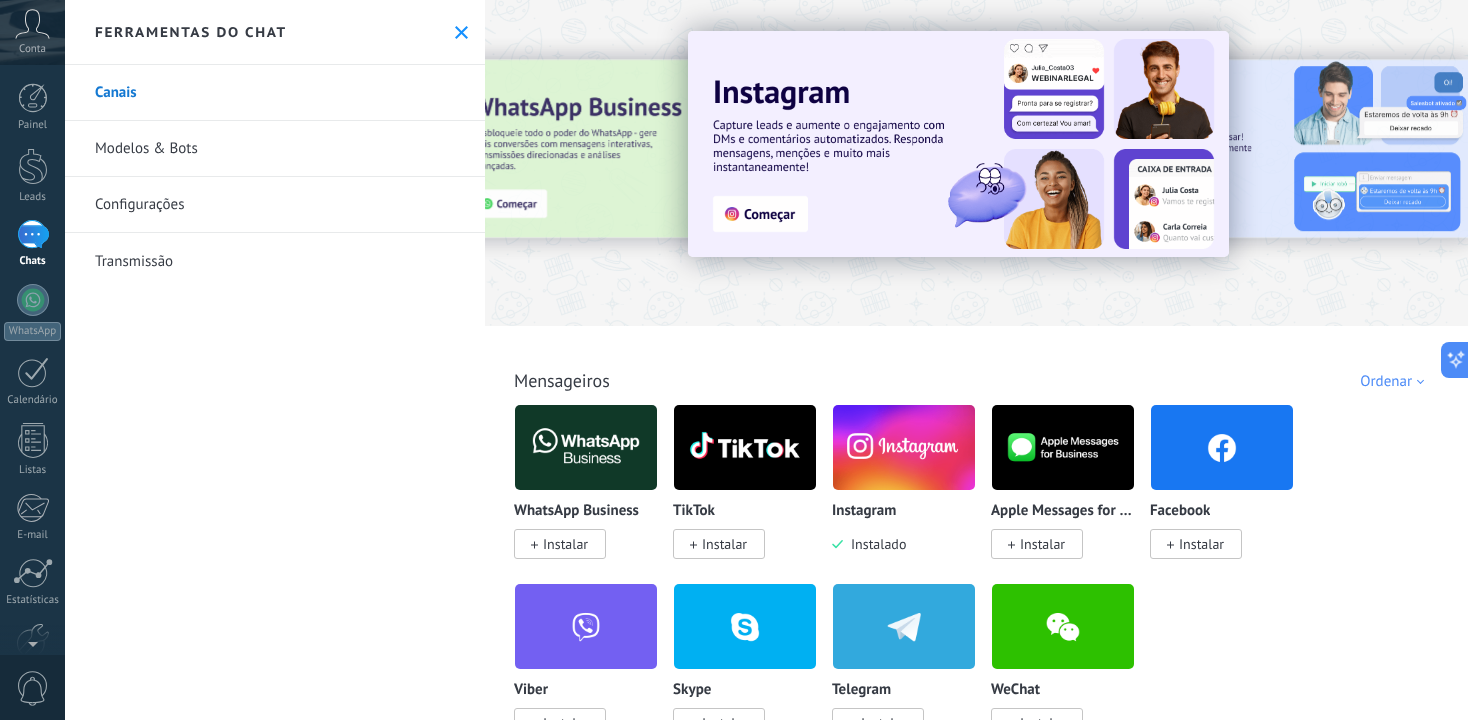 click at bounding box center (586, 447) 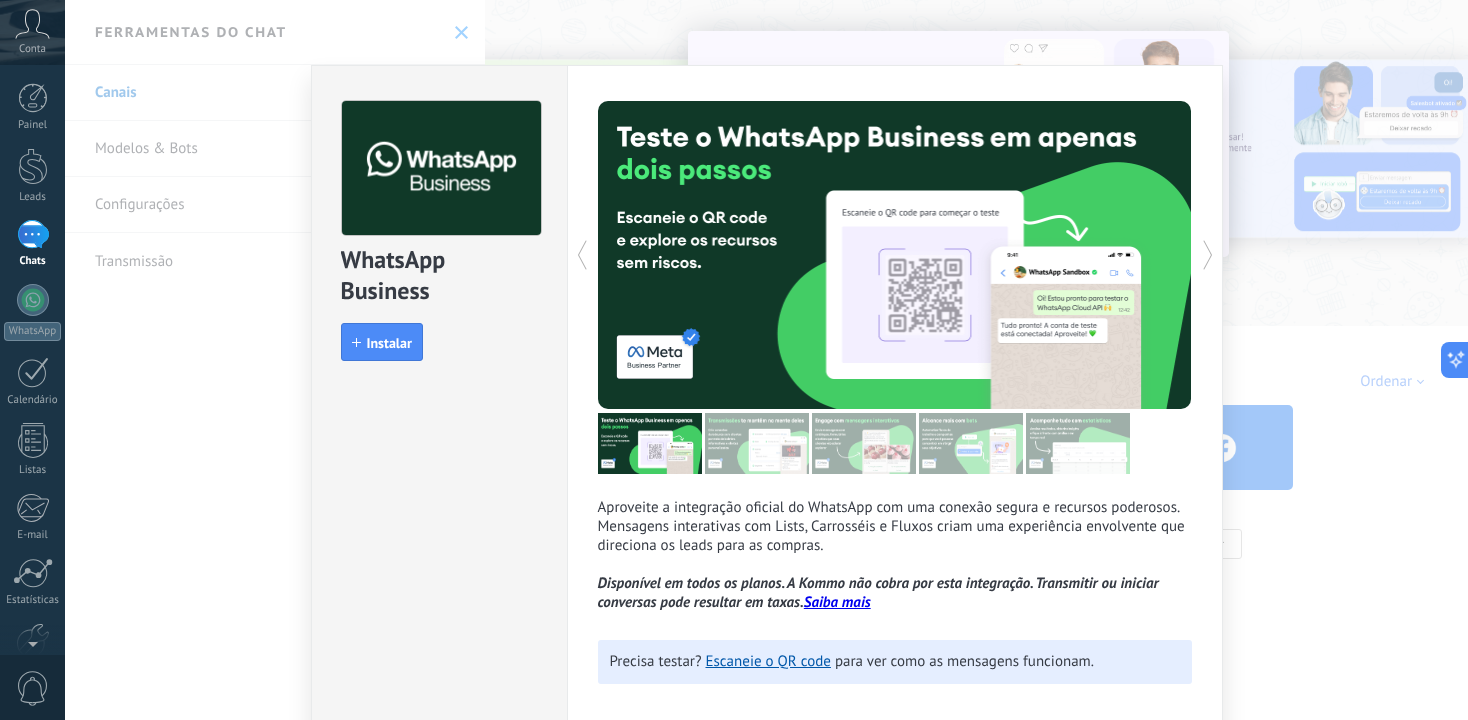 scroll, scrollTop: 102, scrollLeft: 0, axis: vertical 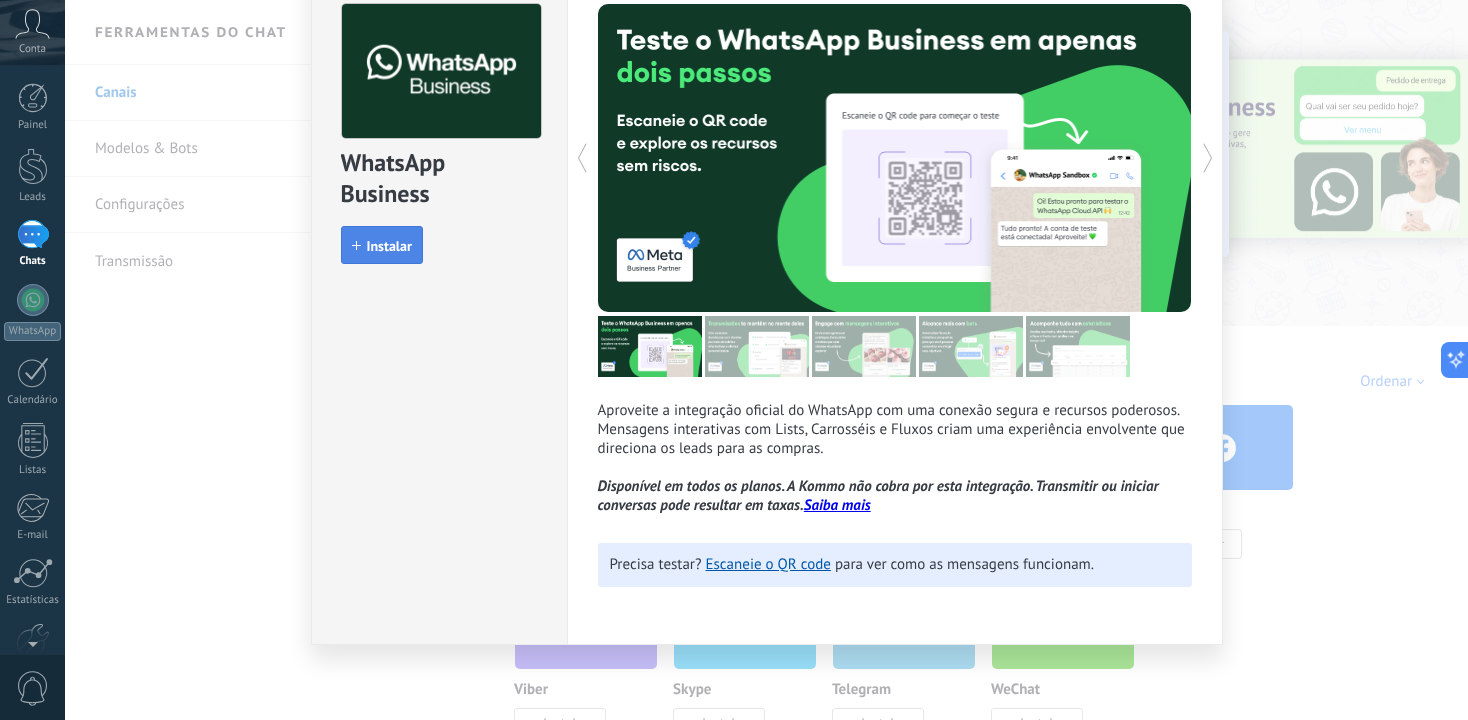 click on "Instalar" at bounding box center [389, 246] 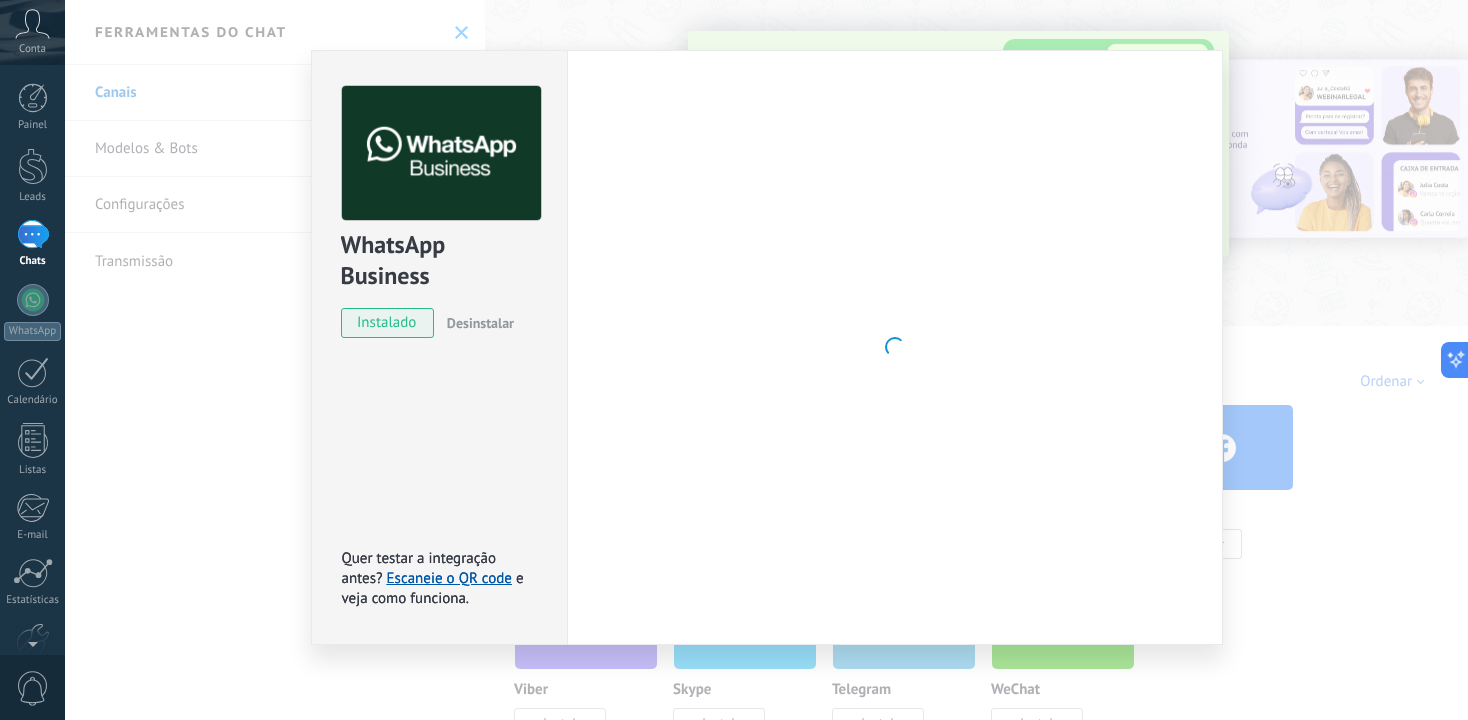 scroll, scrollTop: 102, scrollLeft: 0, axis: vertical 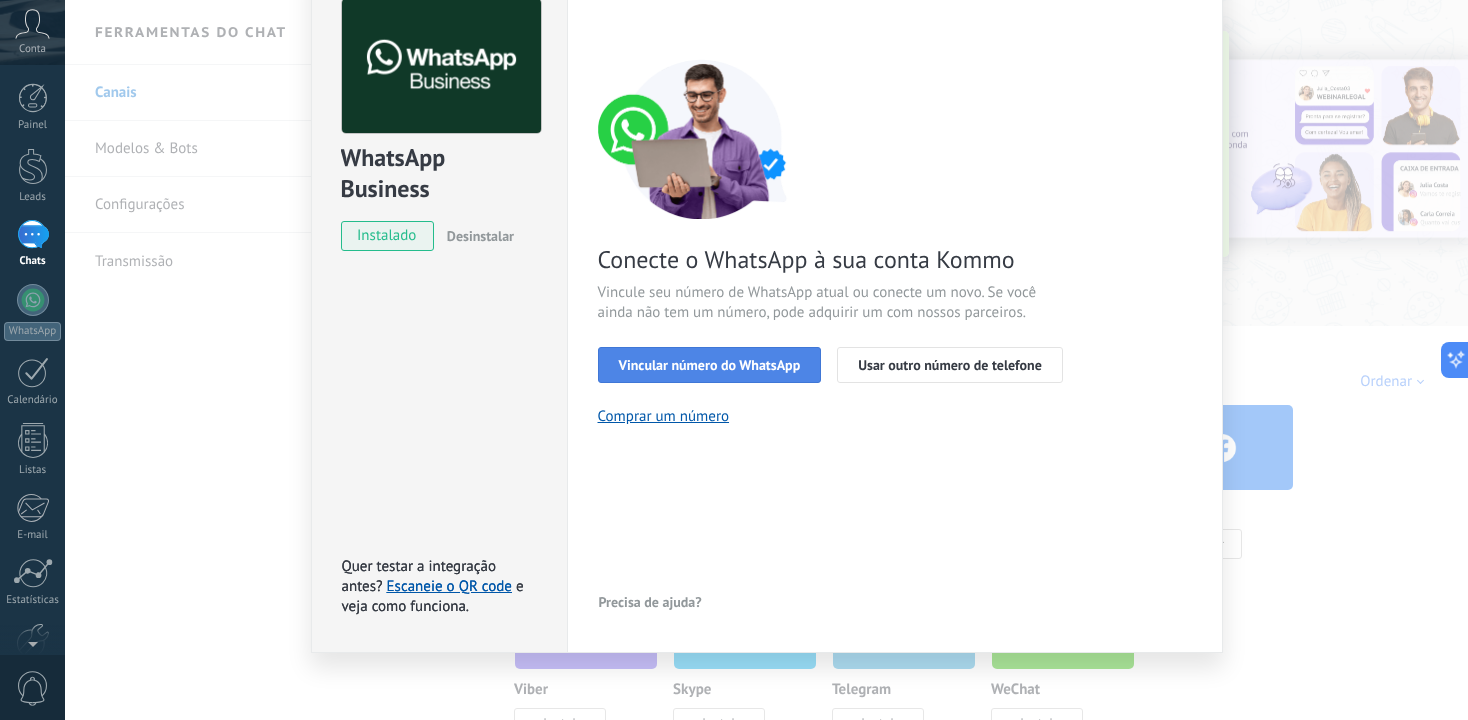 click on "Vincular número do WhatsApp" at bounding box center [710, 365] 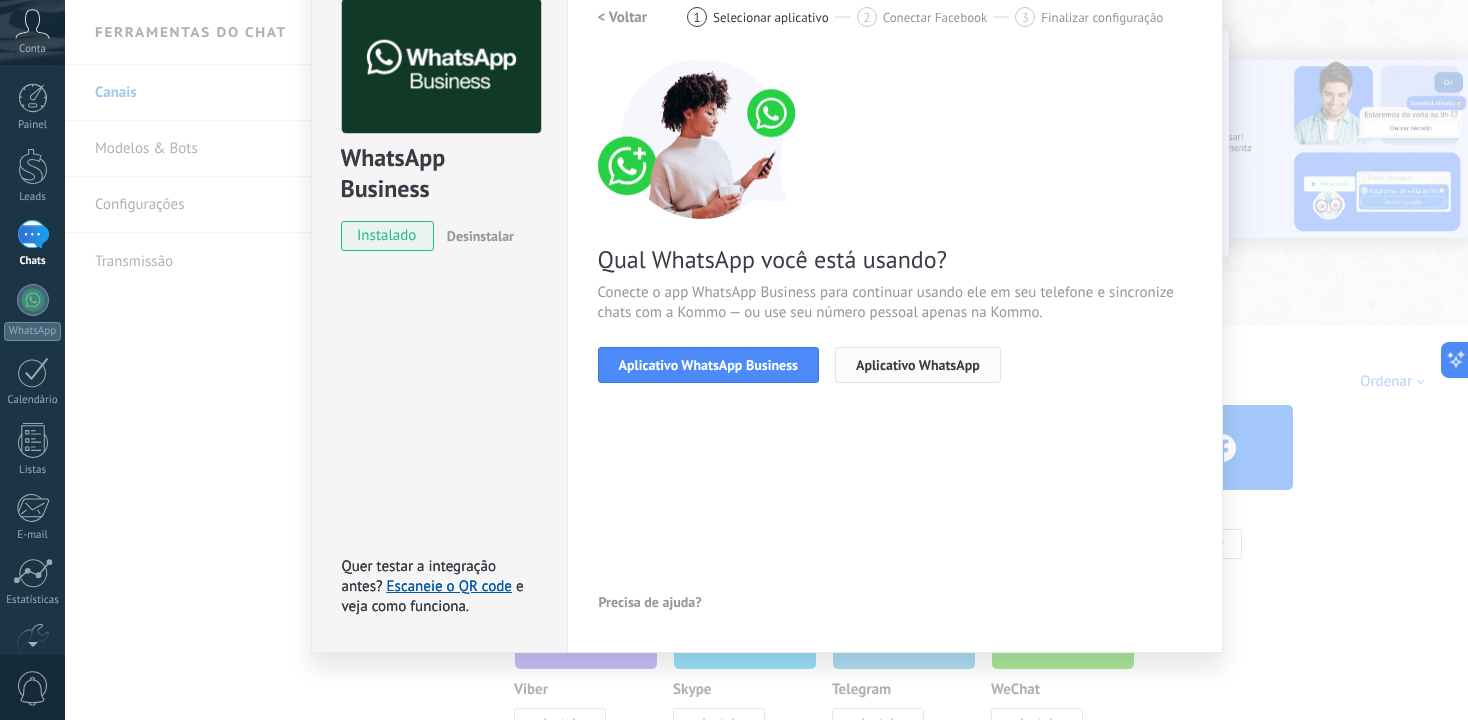 click on "Aplicativo WhatsApp" at bounding box center [918, 365] 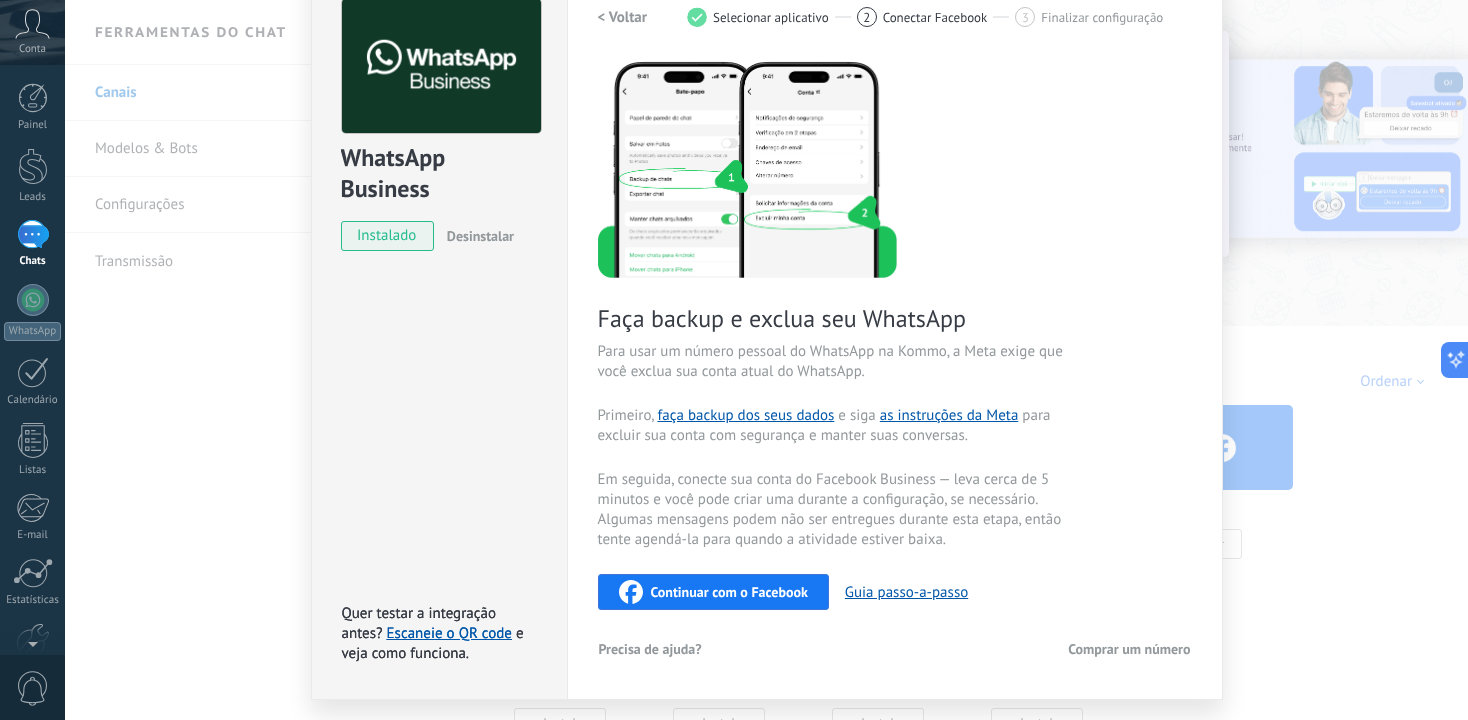 scroll, scrollTop: 156, scrollLeft: 0, axis: vertical 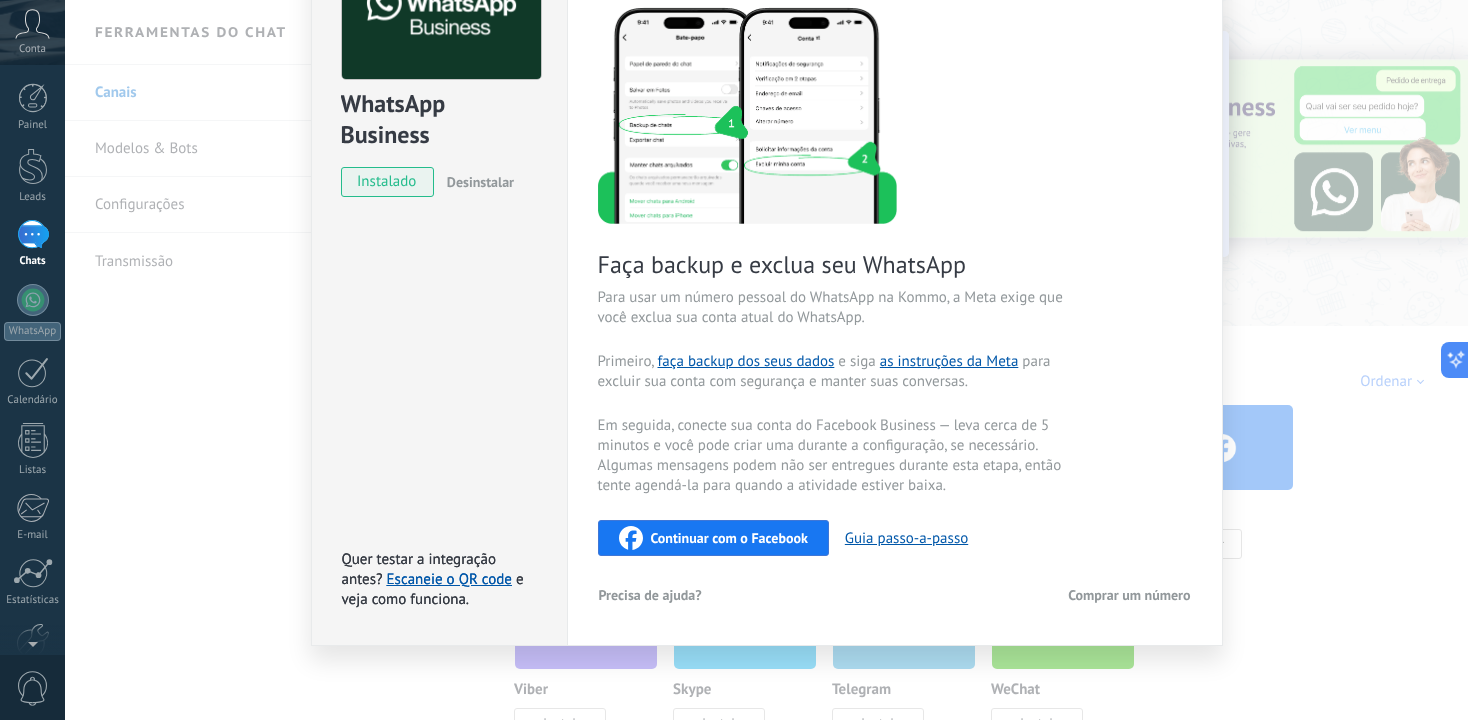 click on "WhatsApp Business instalado Desinstalar Quer testar a integração antes?   Escaneie o QR code   e veja como funciona. Quer testar a integração antes?   Escaneie o QR code   e veja como funciona." at bounding box center (439, 277) 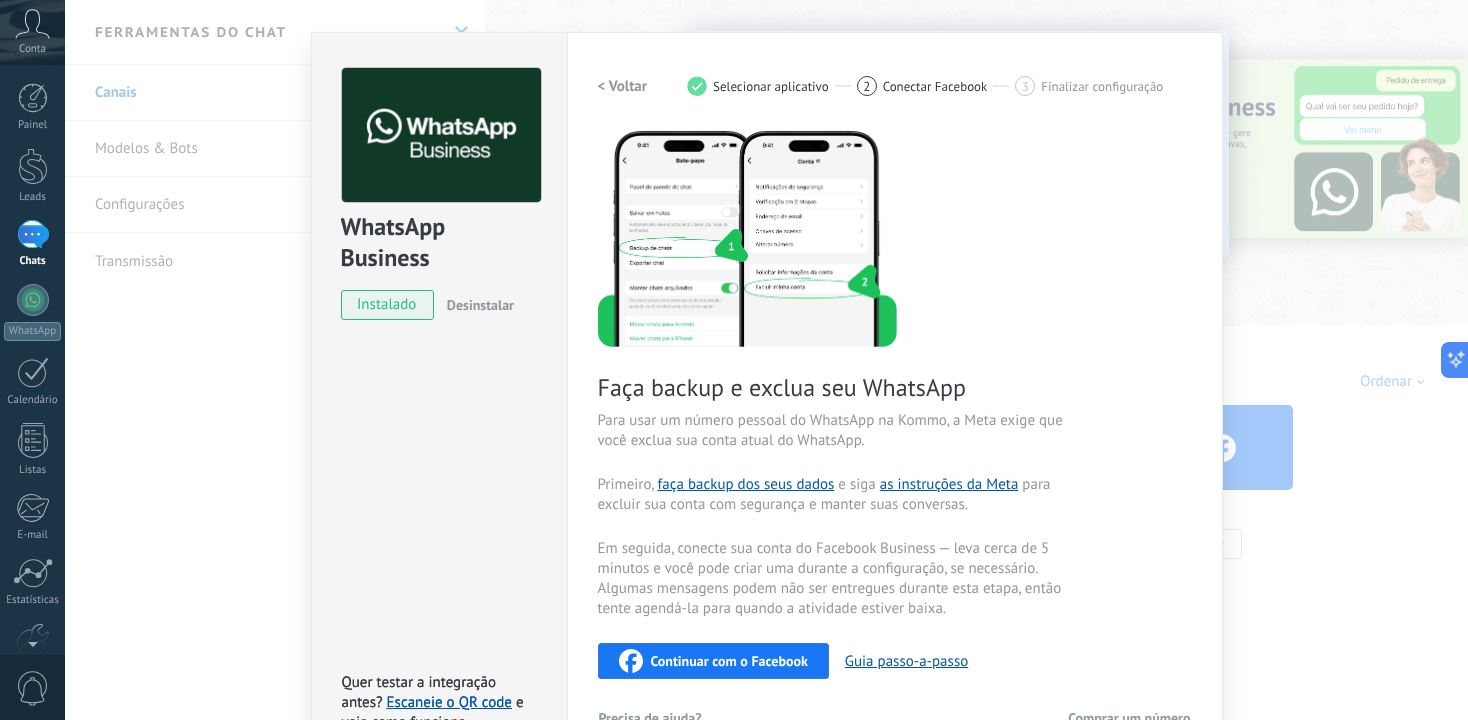 scroll, scrollTop: 36, scrollLeft: 0, axis: vertical 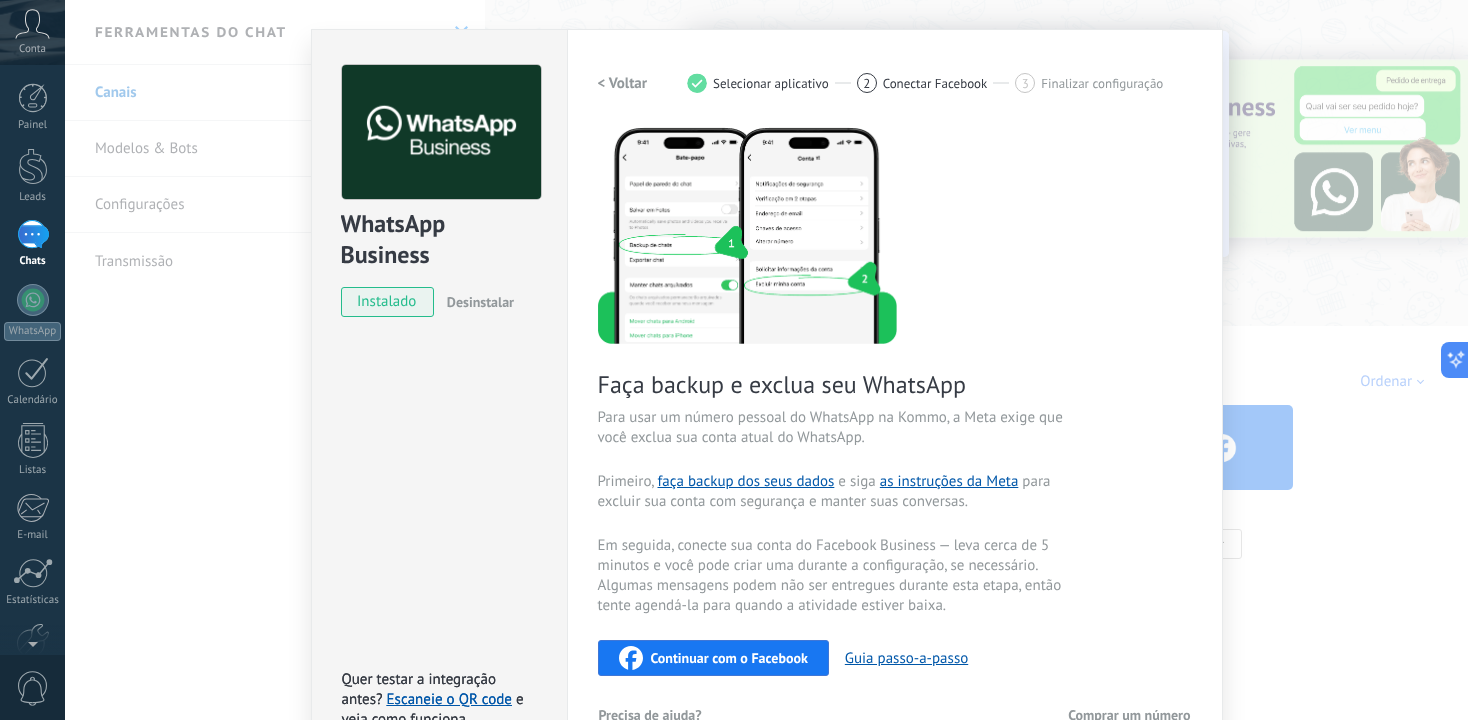 click on "< Voltar" at bounding box center (623, 83) 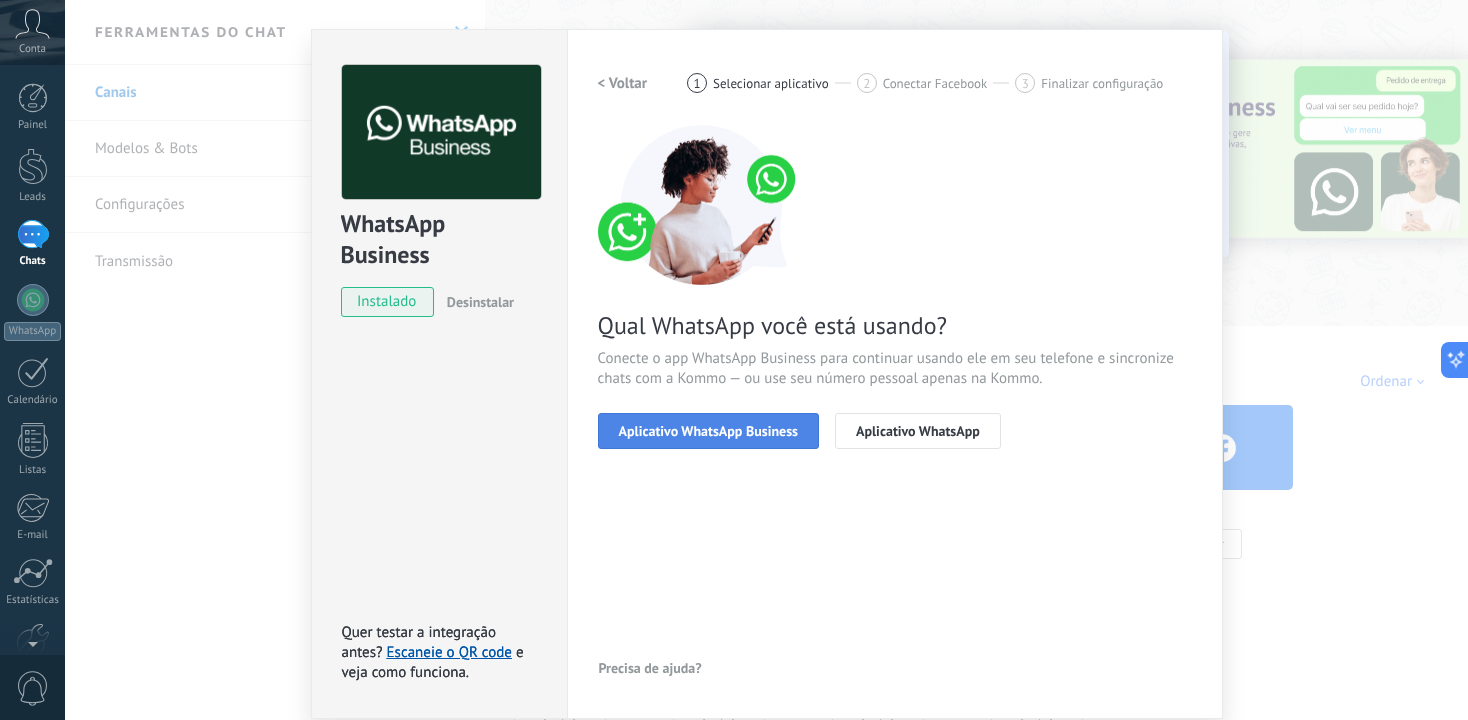 click on "Aplicativo WhatsApp Business" at bounding box center (708, 431) 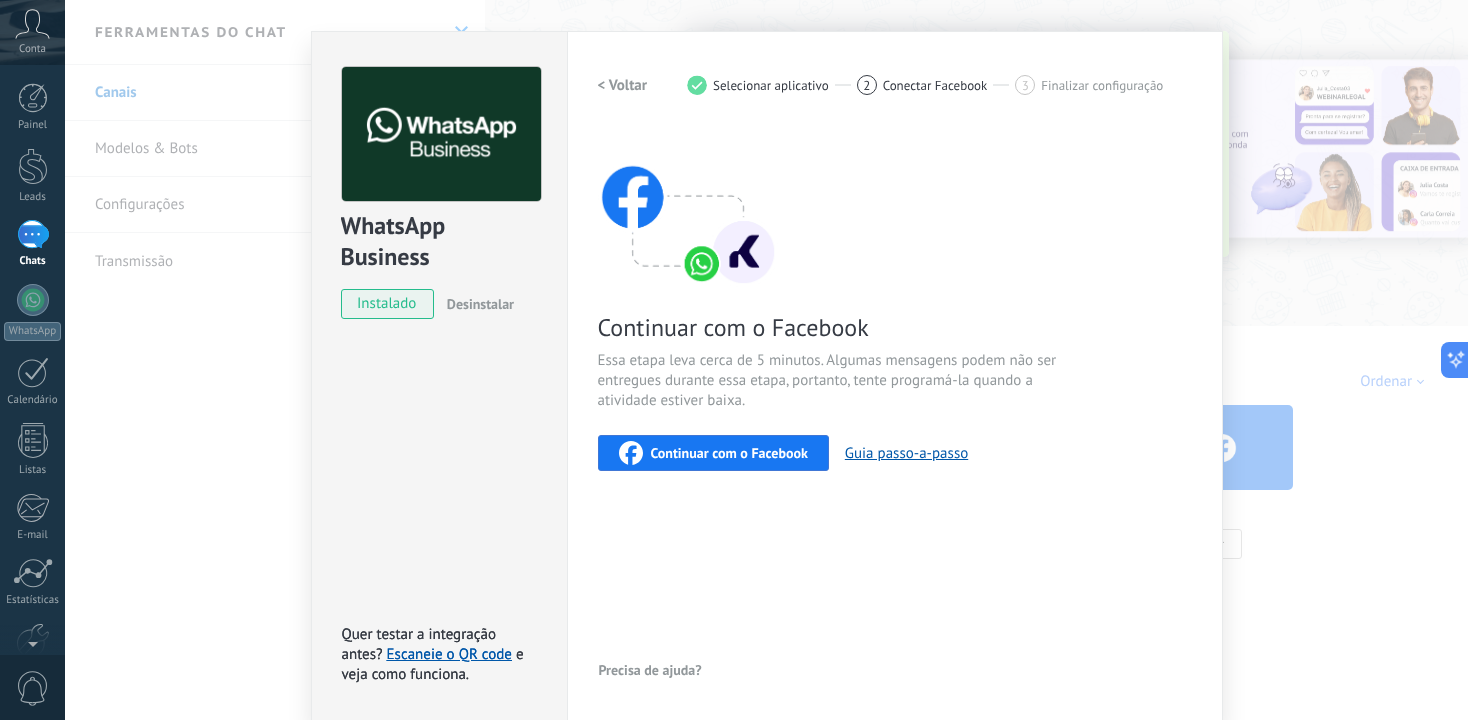 scroll, scrollTop: 0, scrollLeft: 0, axis: both 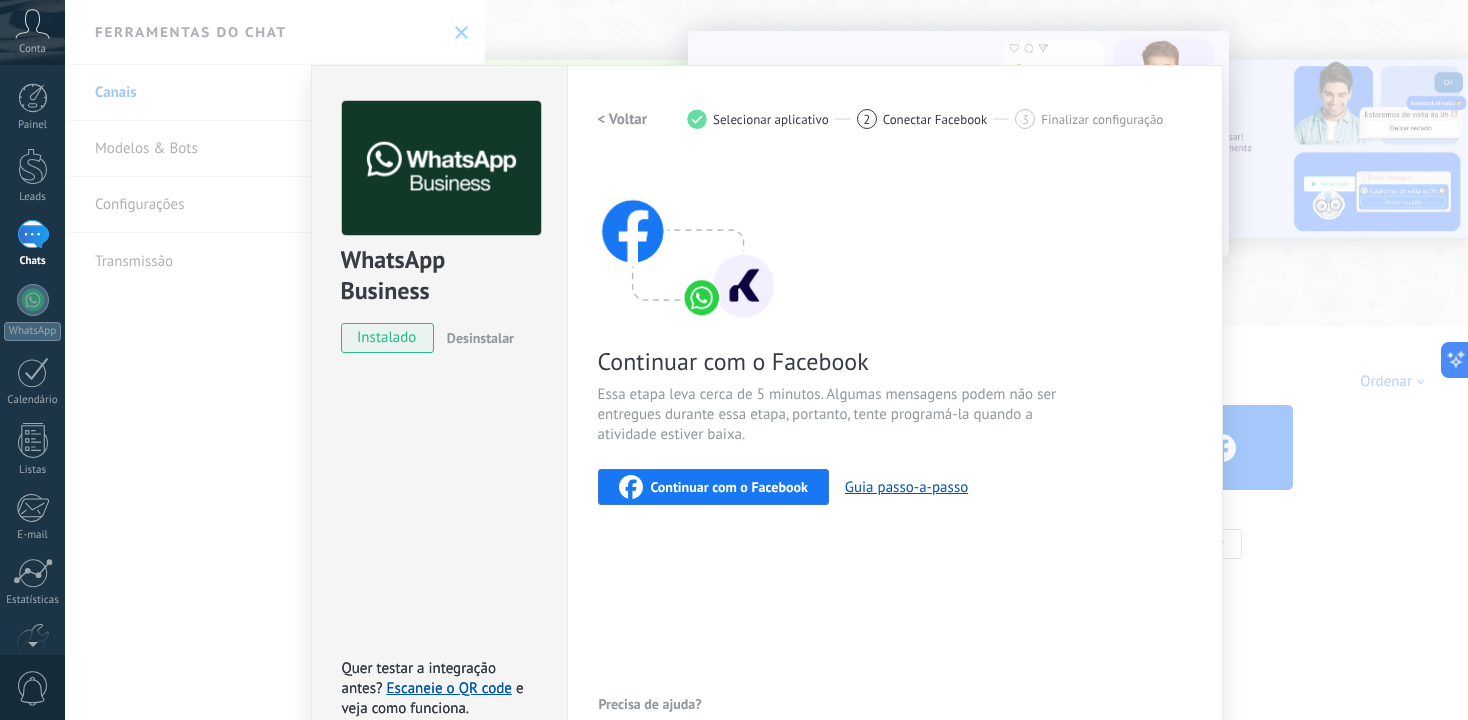 click on "WhatsApp Business instalado Desinstalar Quer testar a integração antes?   Escaneie o QR code   e veja como funciona. Quer testar a integração antes?   Escaneie o QR code   e veja como funciona. Configurações Autorização Esta aba registra os usuários que permitiram acesso à esta conta. Se você quiser remover a possibilidade de um usuário de enviar solicitações para a conta em relação a esta integração, você pode revogar o acesso. Se o acesso de todos os usuários for revogado, a integração parará de funcionar. Este app está instalado, mas ninguém concedeu acesso ainda. WhatsApp Cloud API Mais _:  Salvar < Voltar 1 Selecionar aplicativo 2 Conectar Facebook 3 Finalizar configuração Continuar com o Facebook Essa etapa leva cerca de 5 minutos. Algumas mensagens podem não ser entregues durante essa etapa, portanto, tente programá-la quando a atividade estiver baixa. Continuar com o Facebook Guia passo-a-passo Precisa de ajuda?" at bounding box center [766, 360] 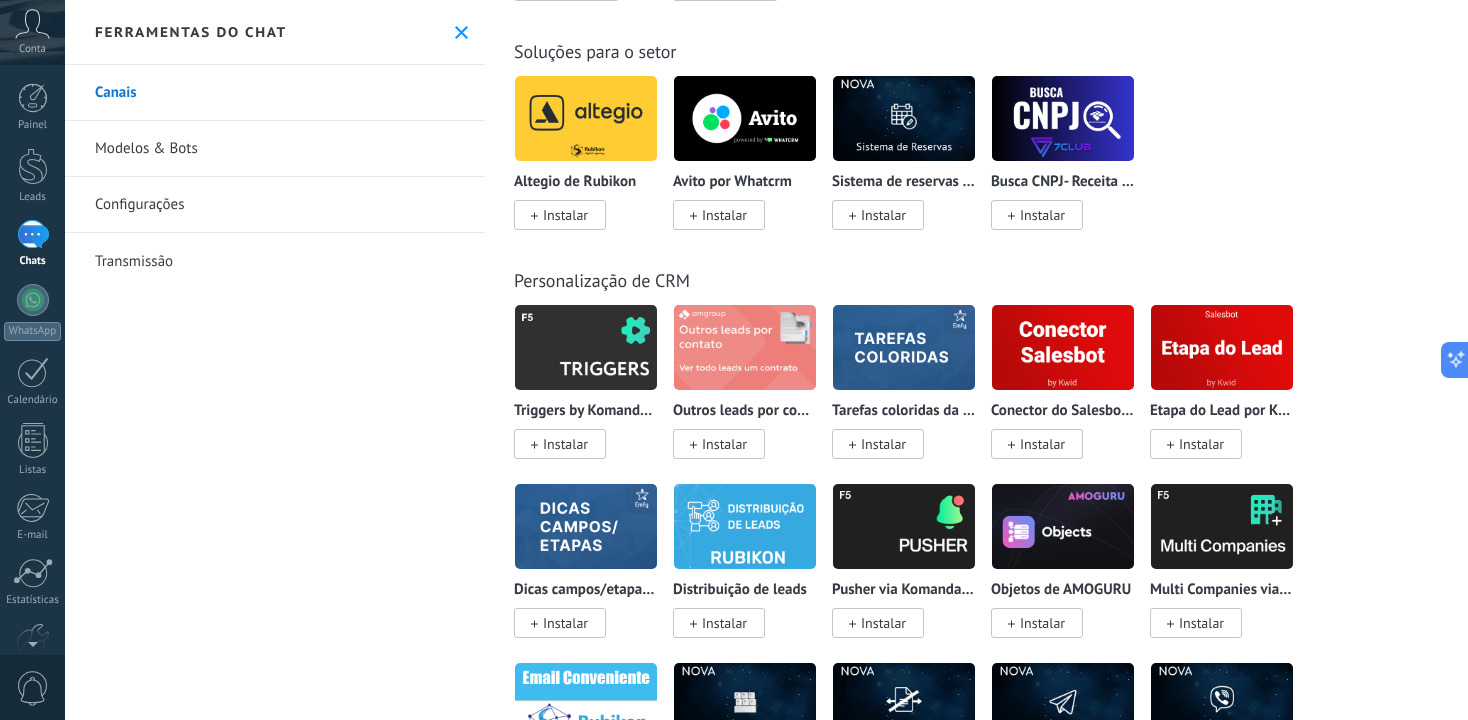 scroll, scrollTop: 4584, scrollLeft: 0, axis: vertical 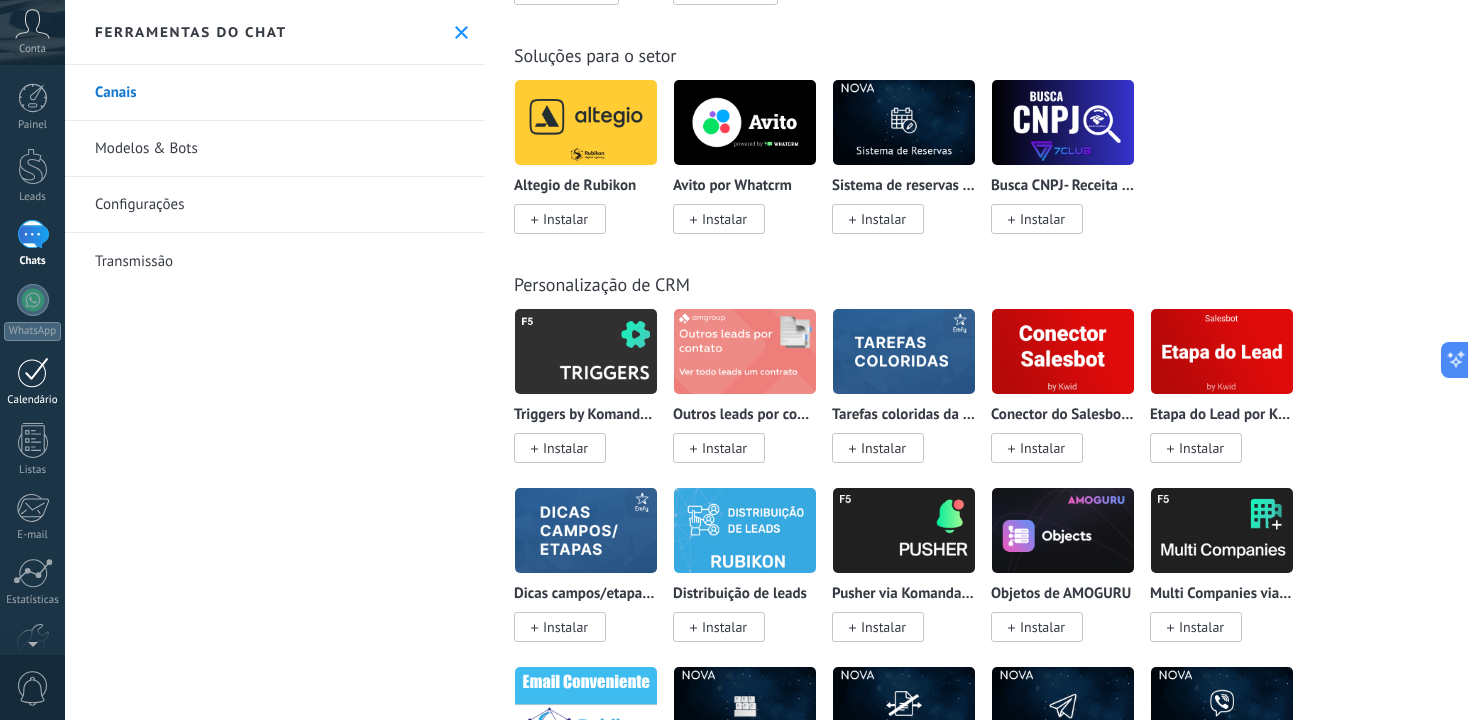 click at bounding box center (33, 372) 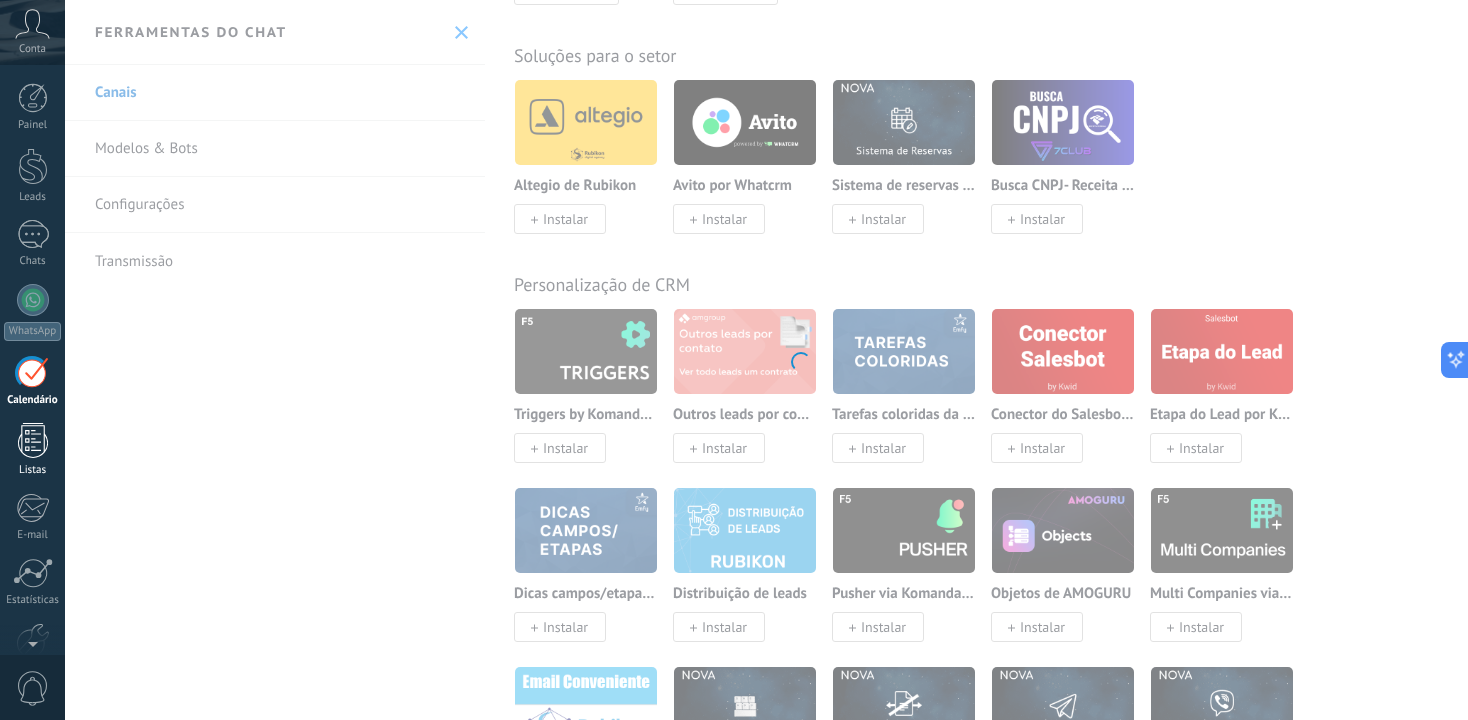 click at bounding box center [33, 440] 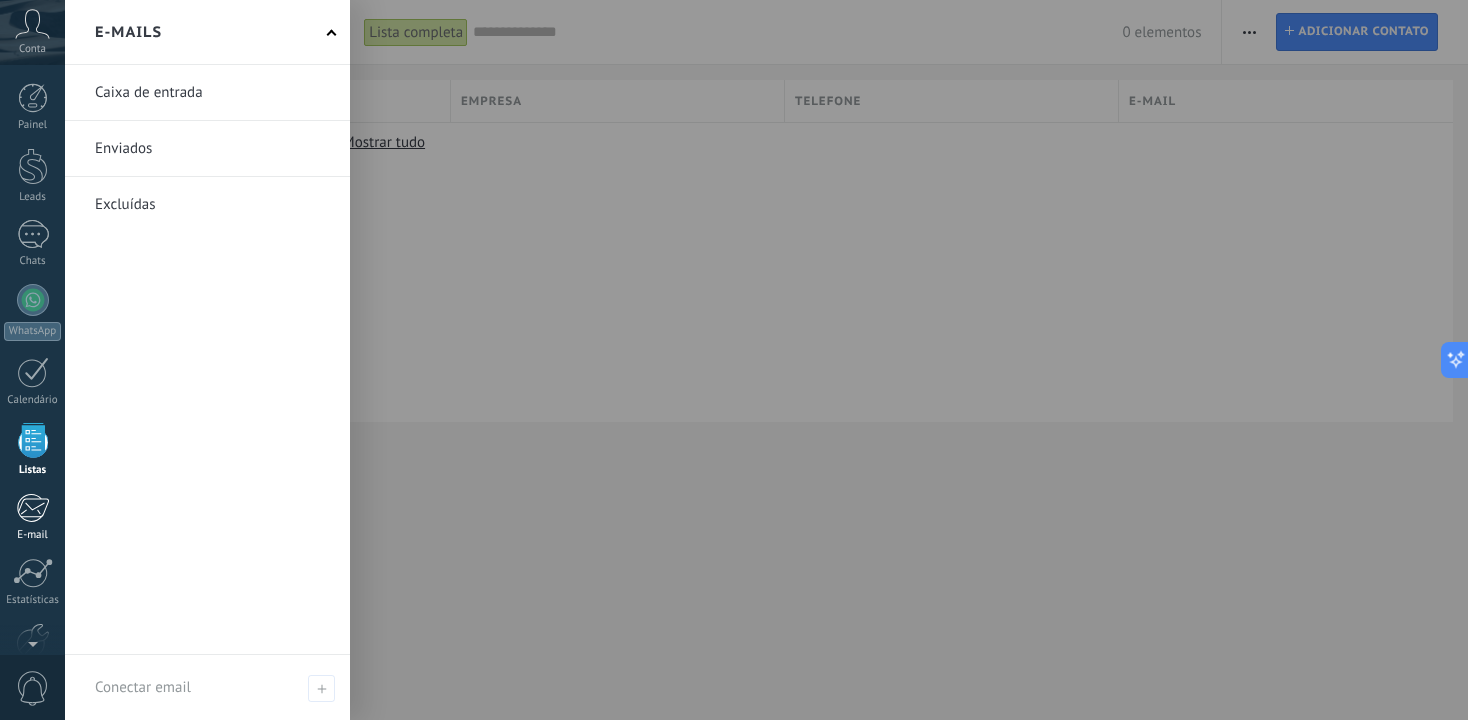 click on "E-mail" at bounding box center (33, 535) 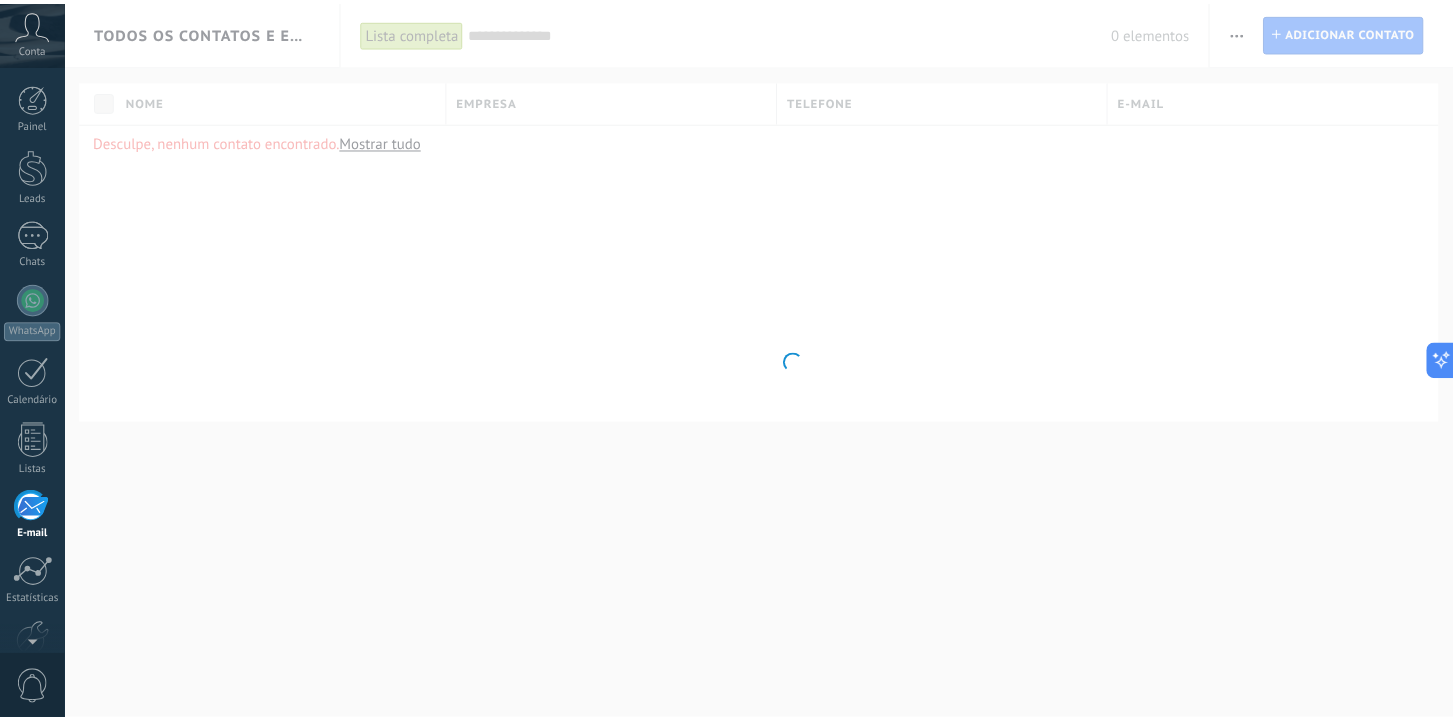 scroll, scrollTop: 112, scrollLeft: 0, axis: vertical 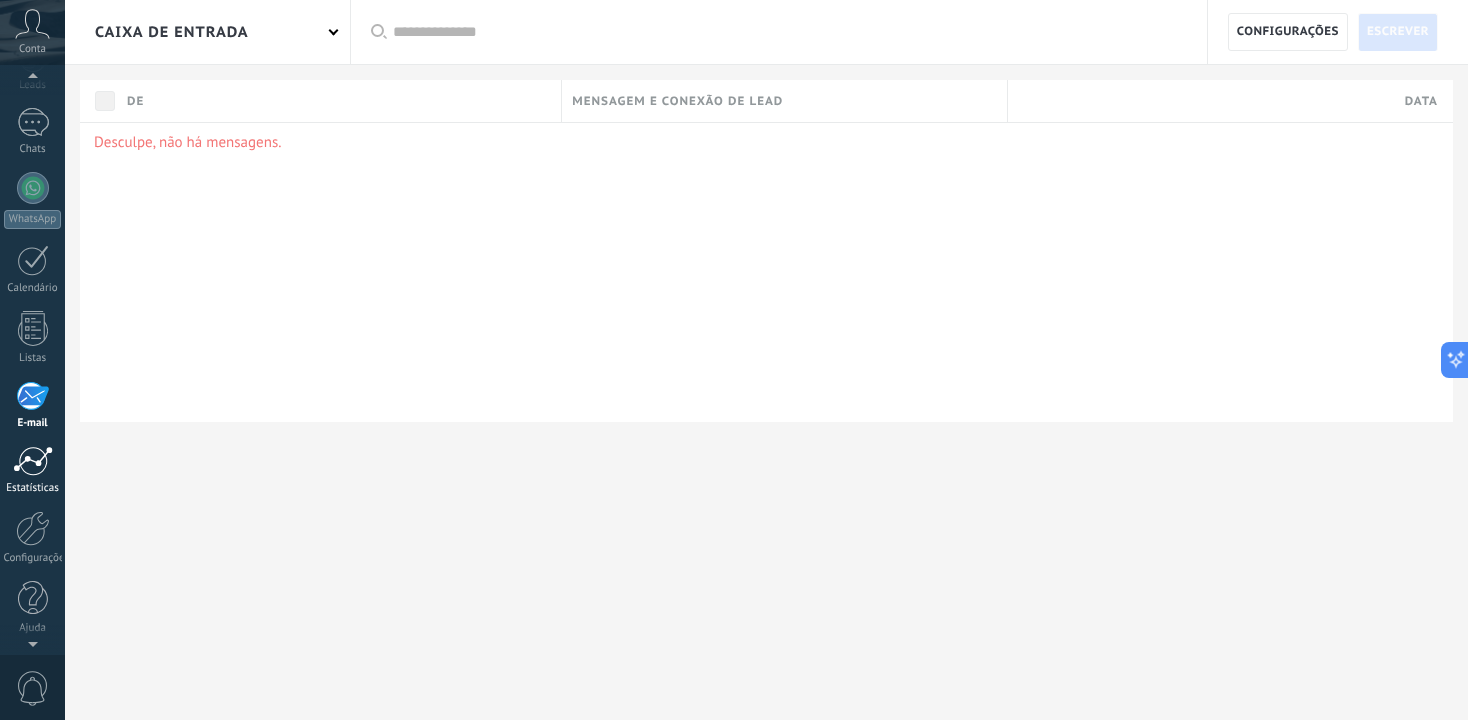 click on "Estatísticas" at bounding box center (33, 488) 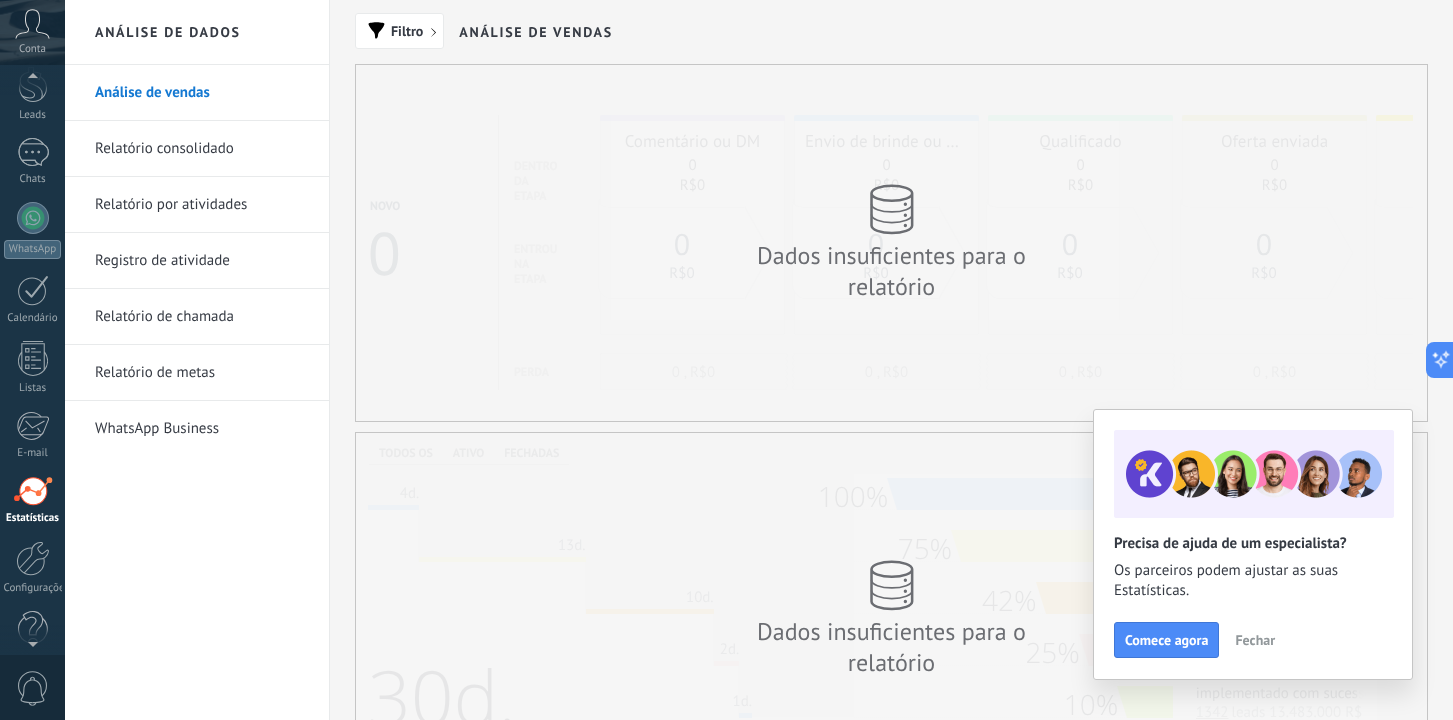 scroll, scrollTop: 7, scrollLeft: 0, axis: vertical 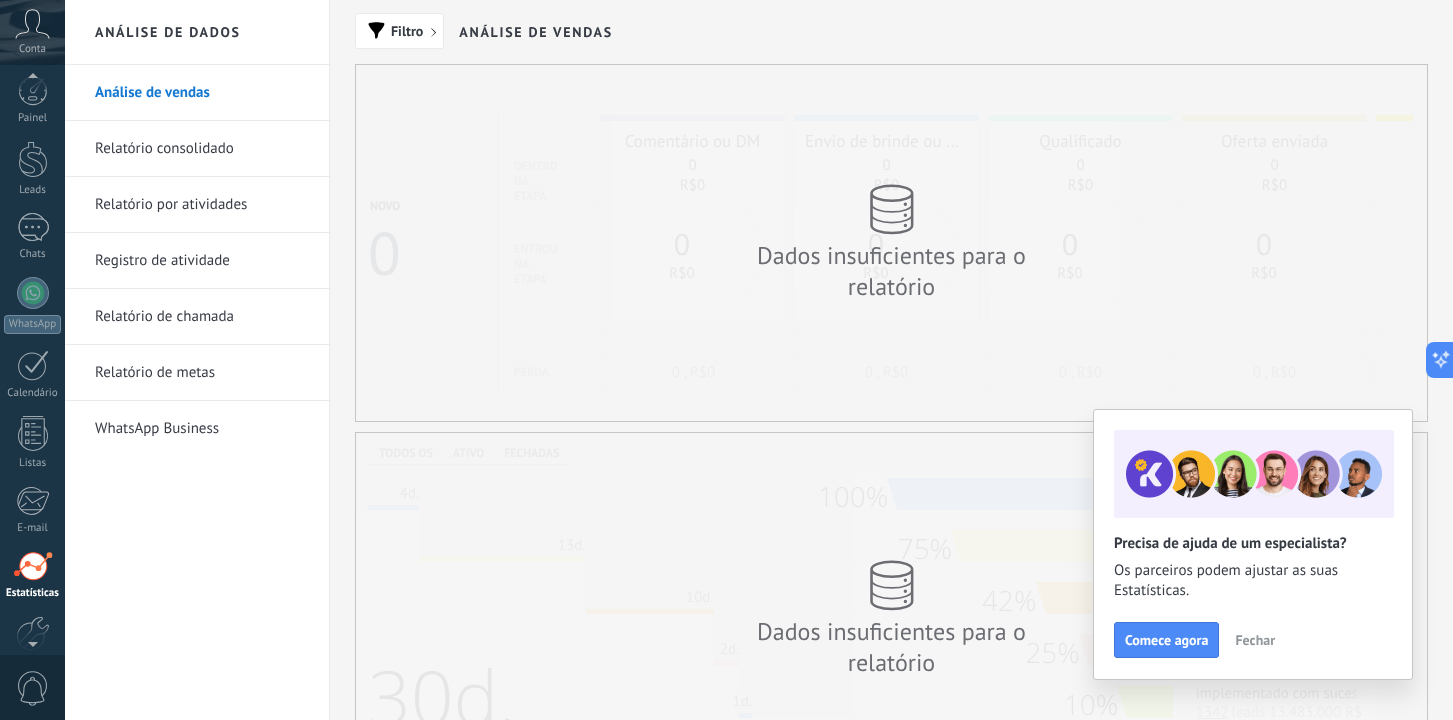 click on "© 2025 Todos direitos reservados |  Termos de uso
Fale Conosco
Conta
perfil
sair" at bounding box center (32, 360) 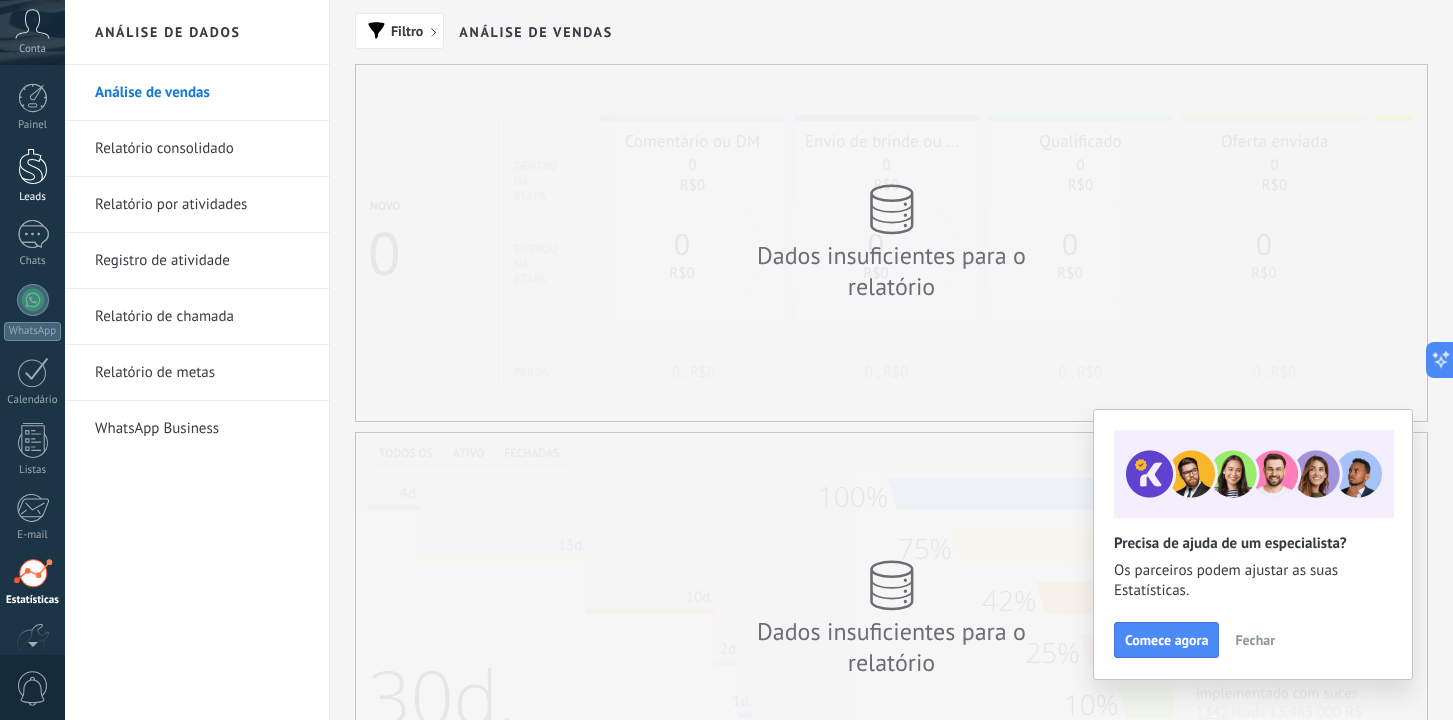 click at bounding box center (33, 166) 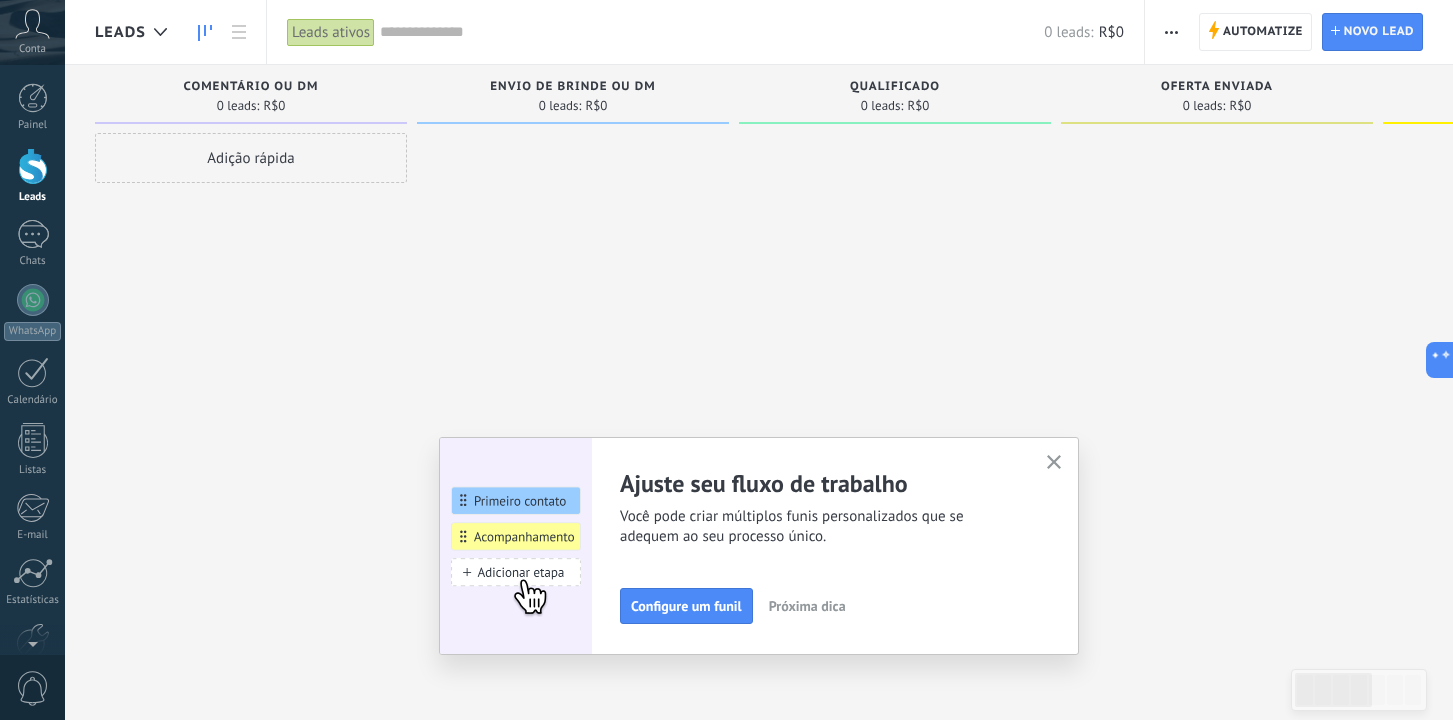 click on "Leads" at bounding box center [120, 32] 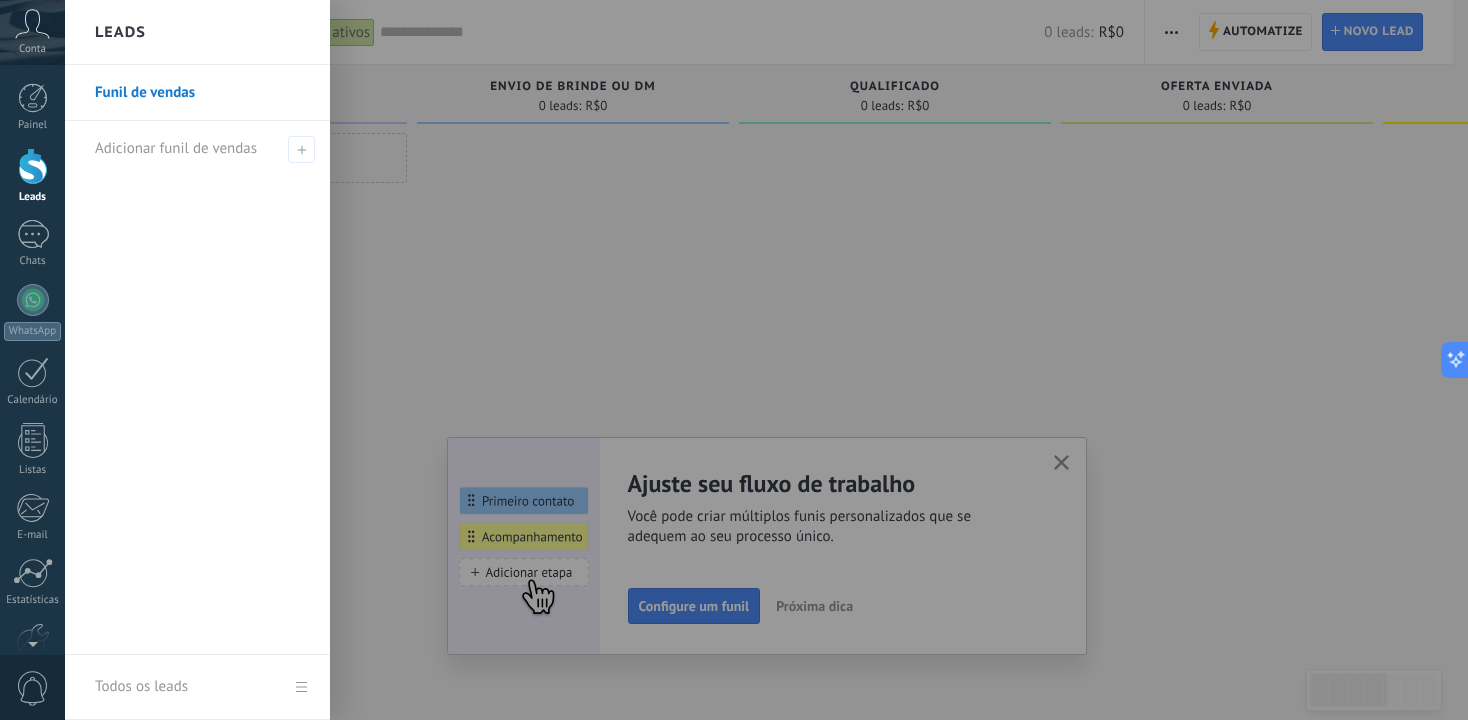 click on "Funil de vendas" at bounding box center [202, 93] 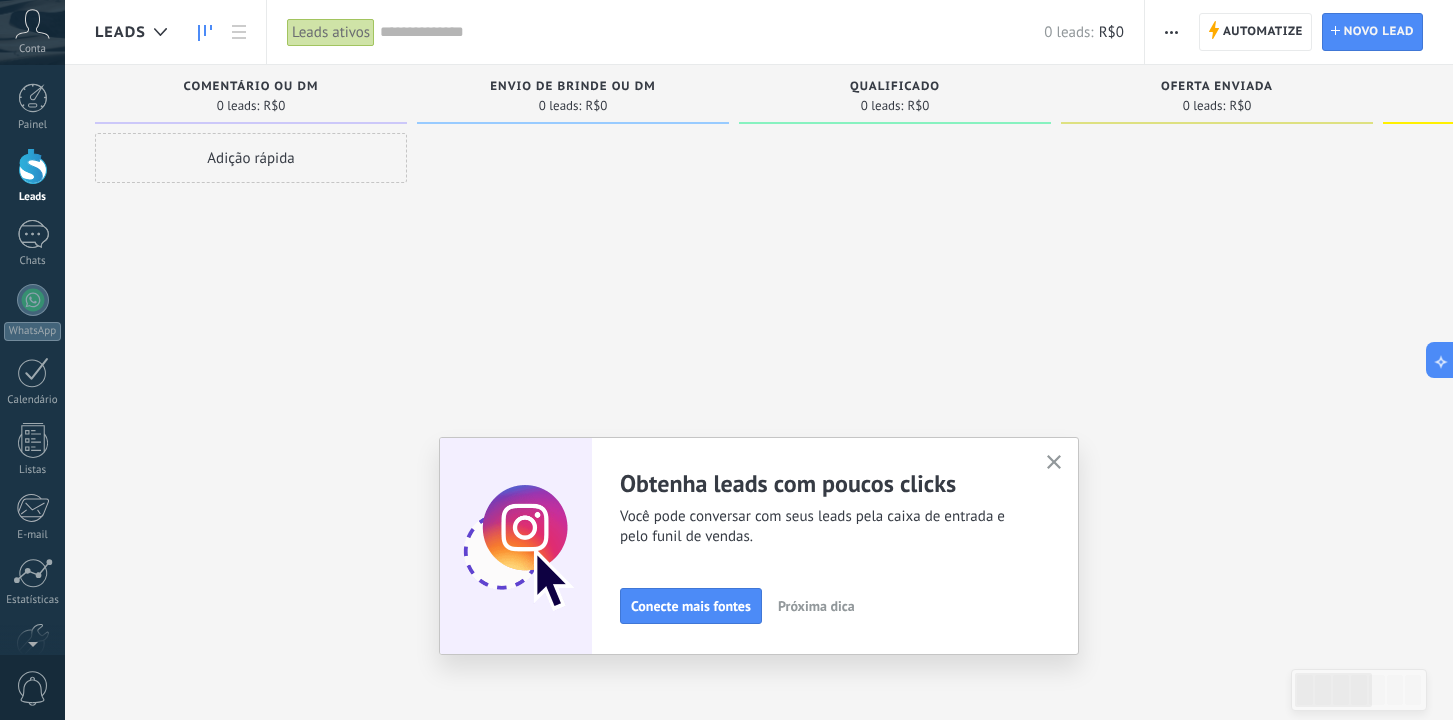 click at bounding box center [1054, 463] 